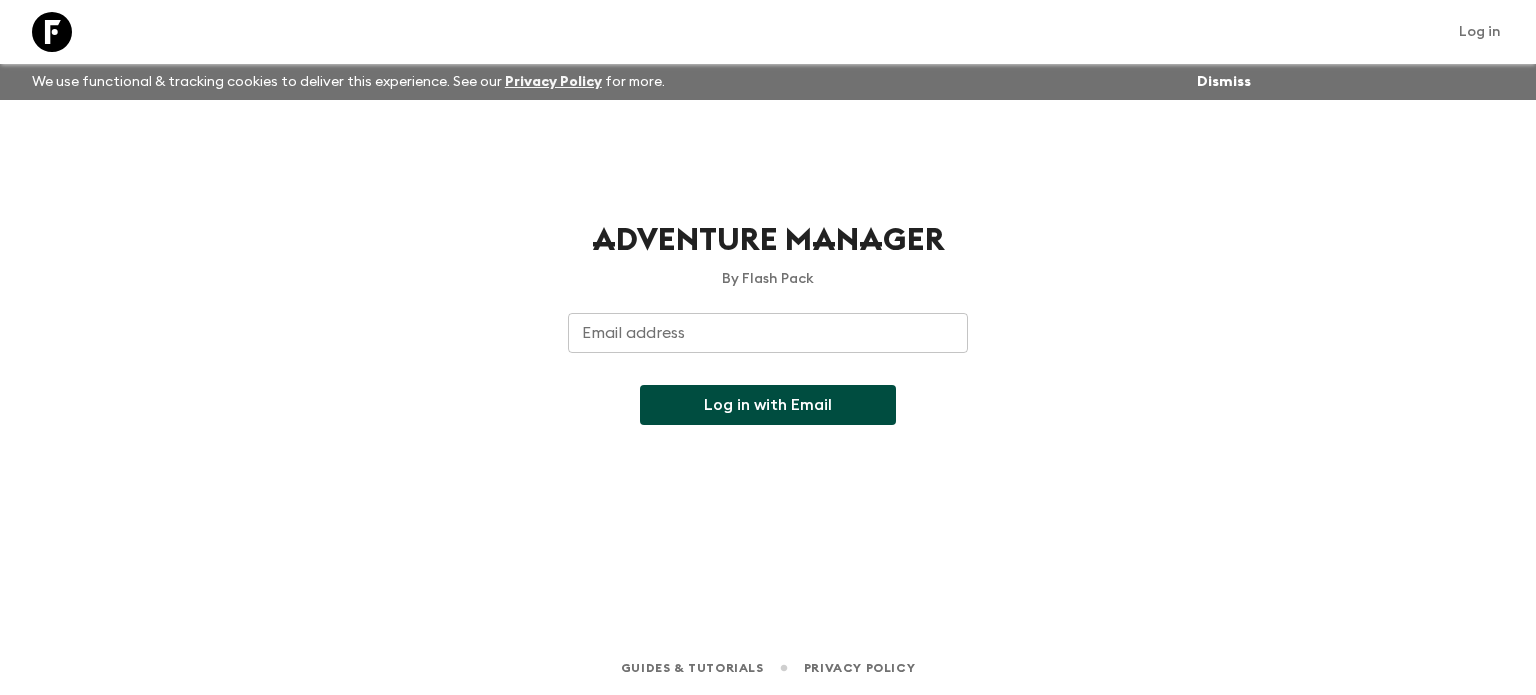 scroll, scrollTop: 0, scrollLeft: 0, axis: both 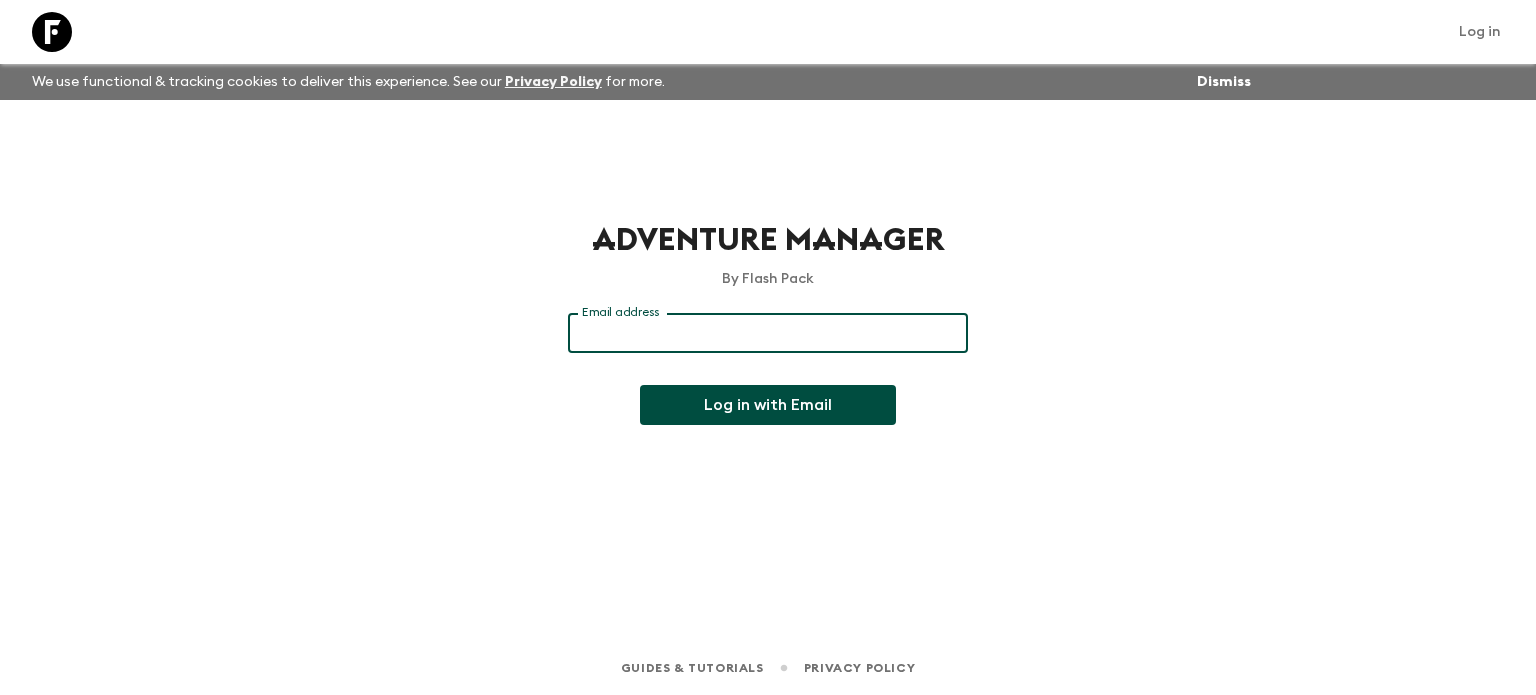 type on "[EMAIL]" 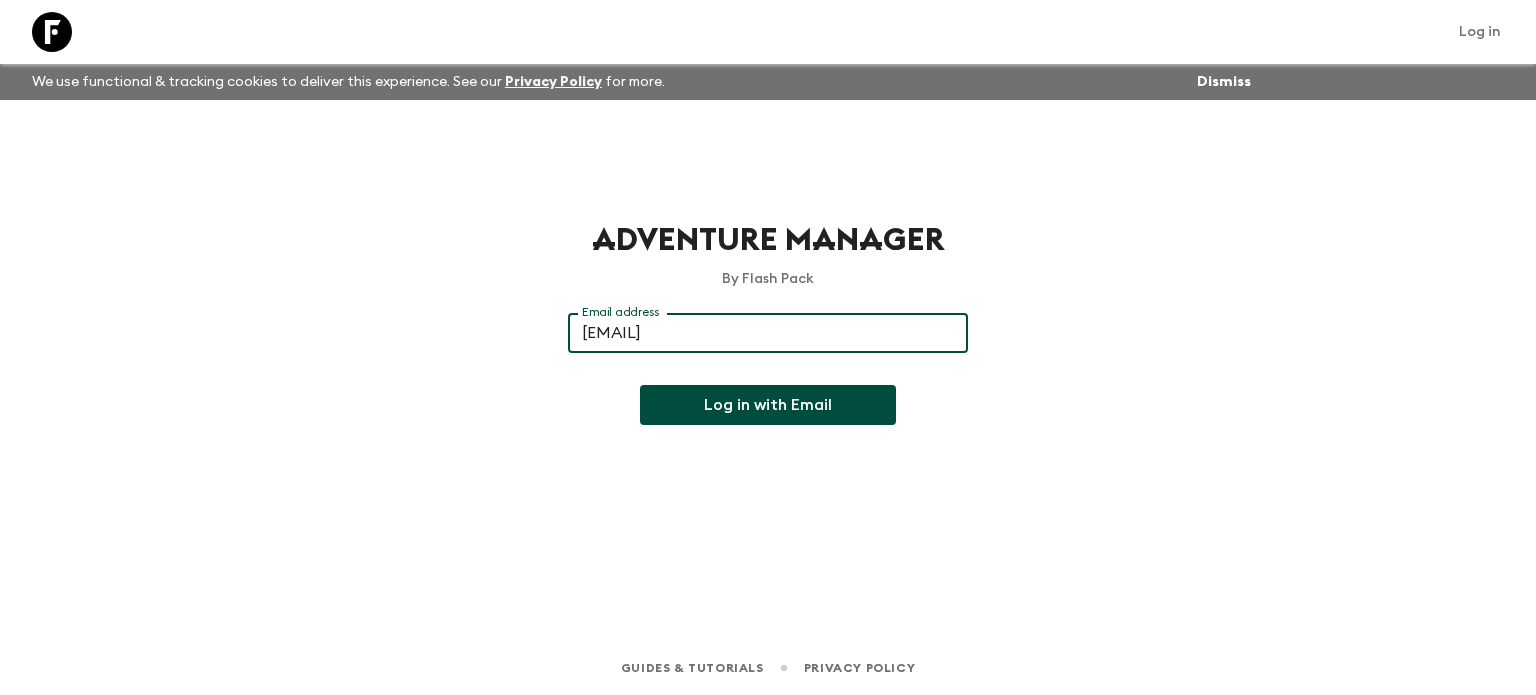 click on "Log in with Email" at bounding box center [768, 405] 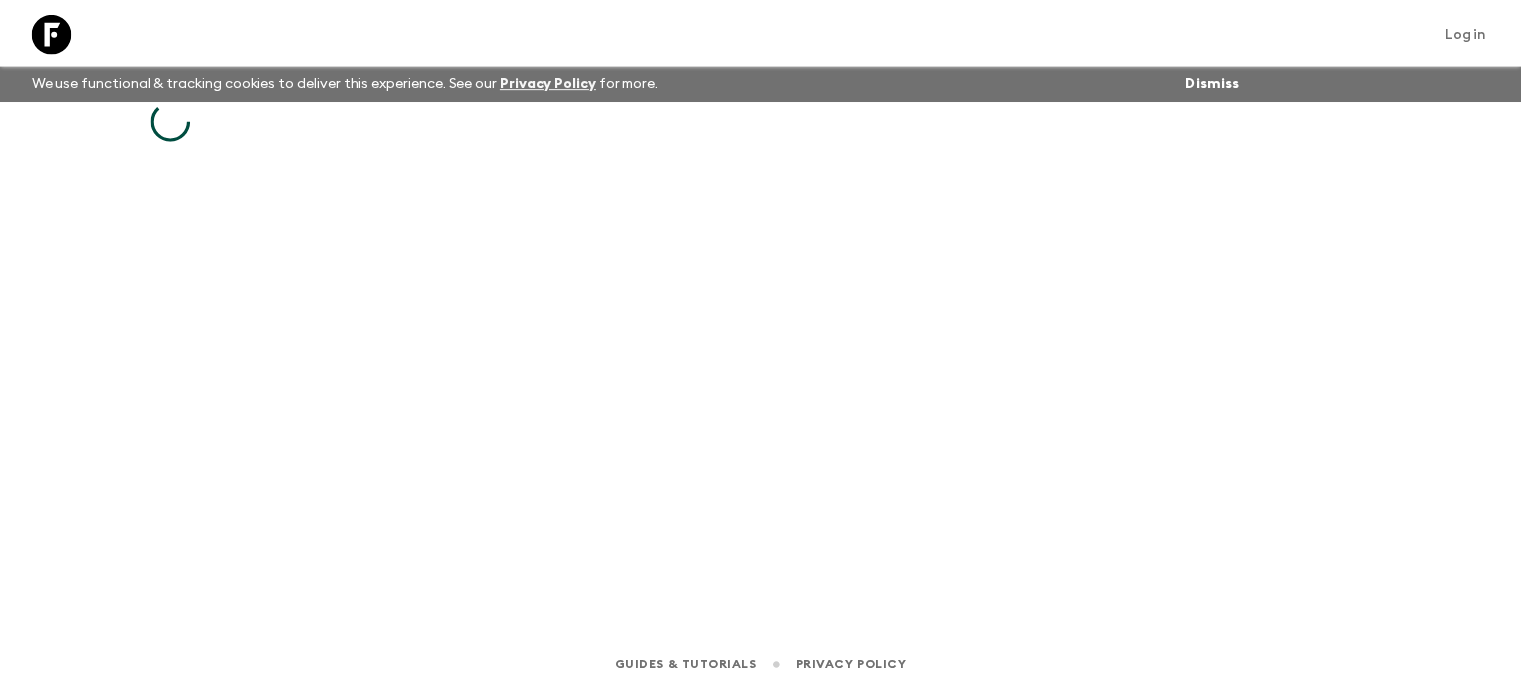 scroll, scrollTop: 0, scrollLeft: 0, axis: both 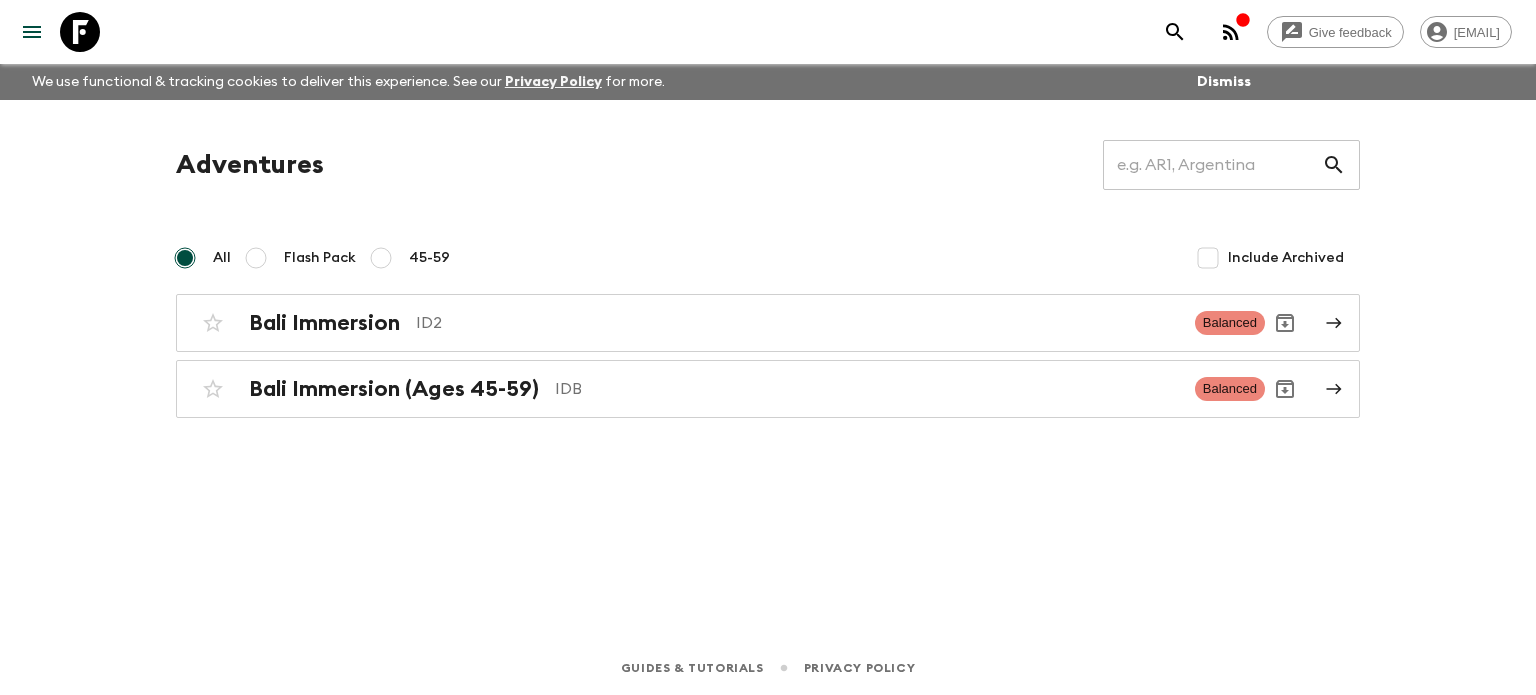 click 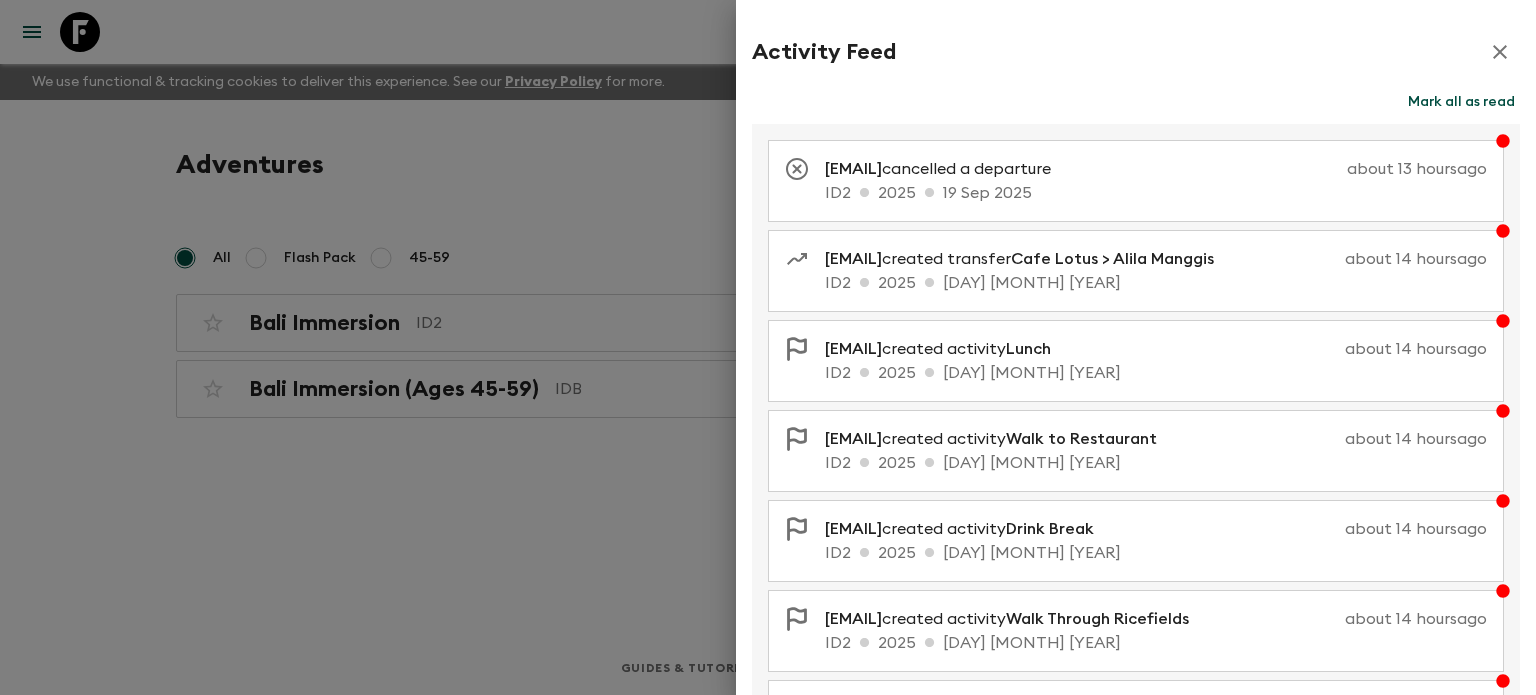 click on "Mark all as read" at bounding box center [1461, 102] 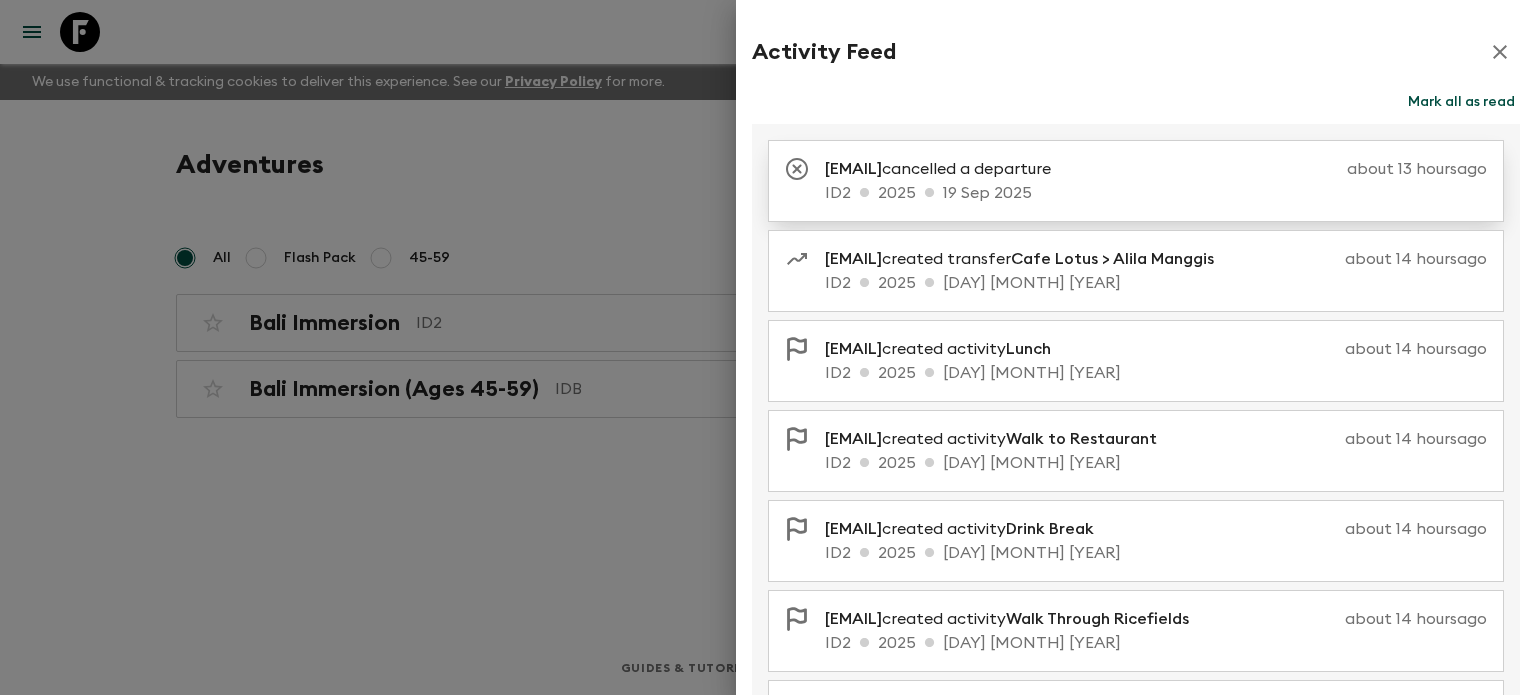 click on "[ID] [YEAR] [DAY] [MONTH] [YEAR]" at bounding box center (1156, 193) 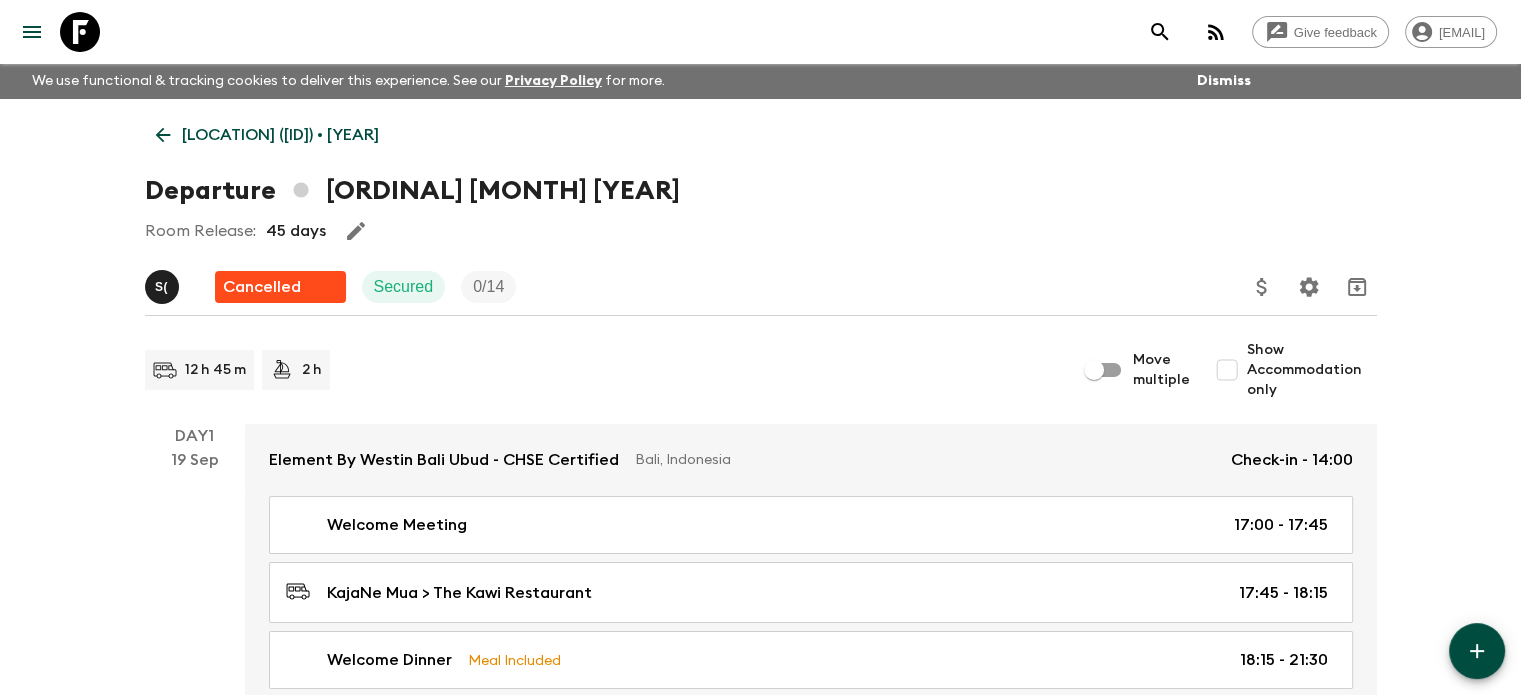 scroll, scrollTop: 0, scrollLeft: 0, axis: both 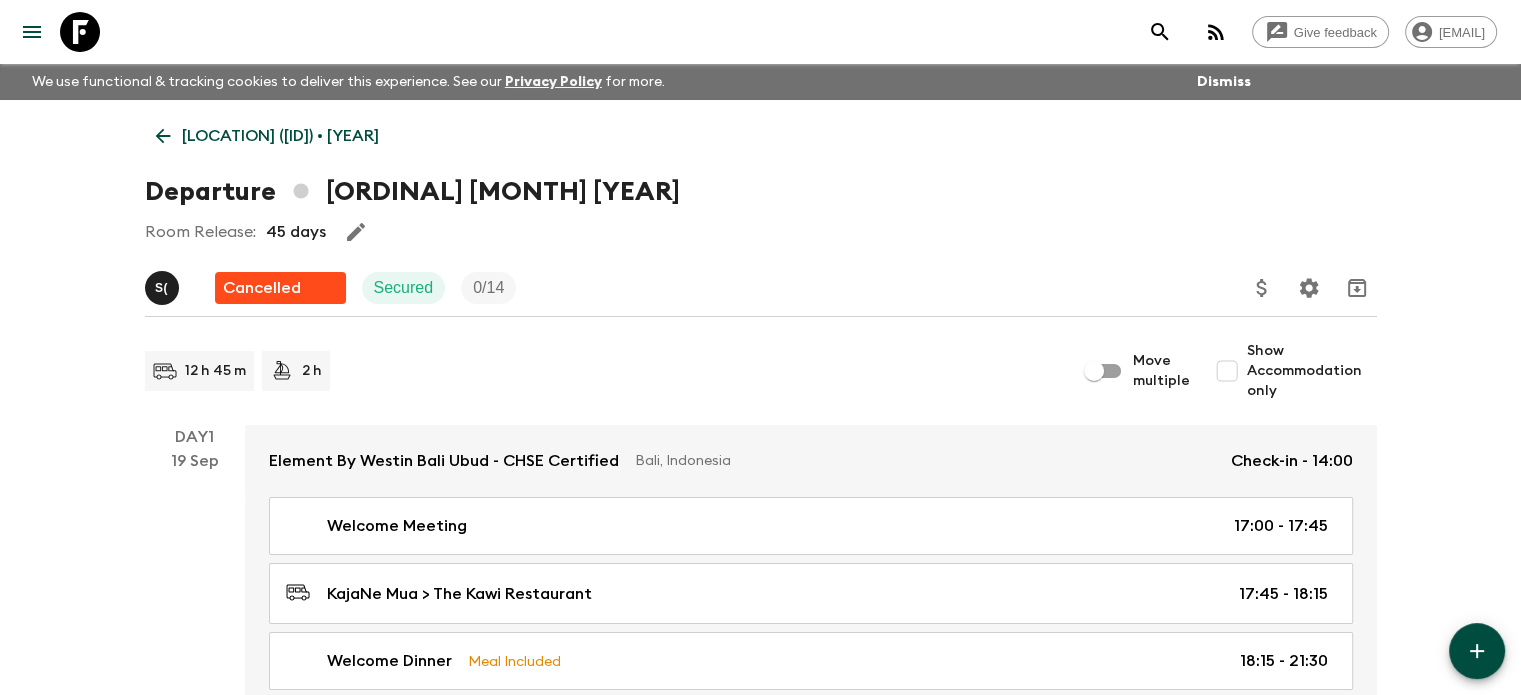 click 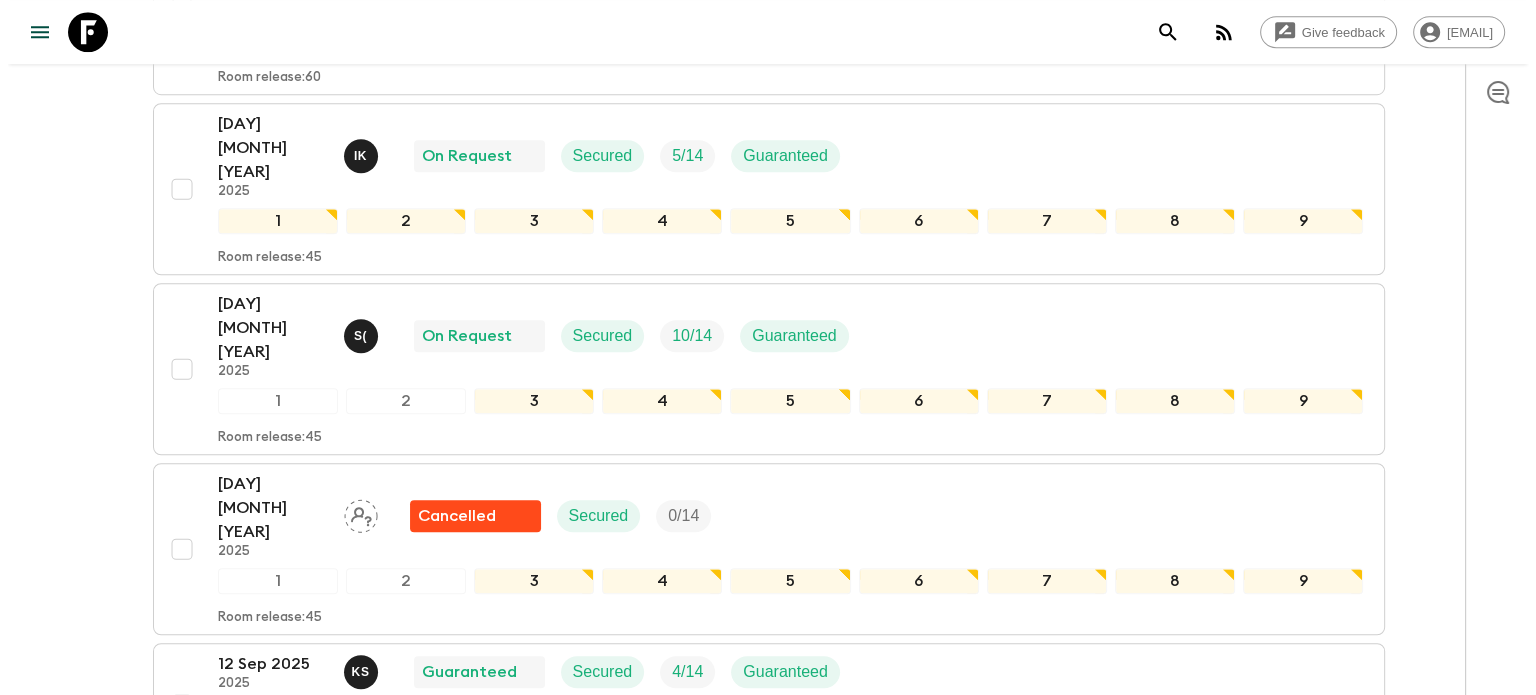 scroll, scrollTop: 1500, scrollLeft: 0, axis: vertical 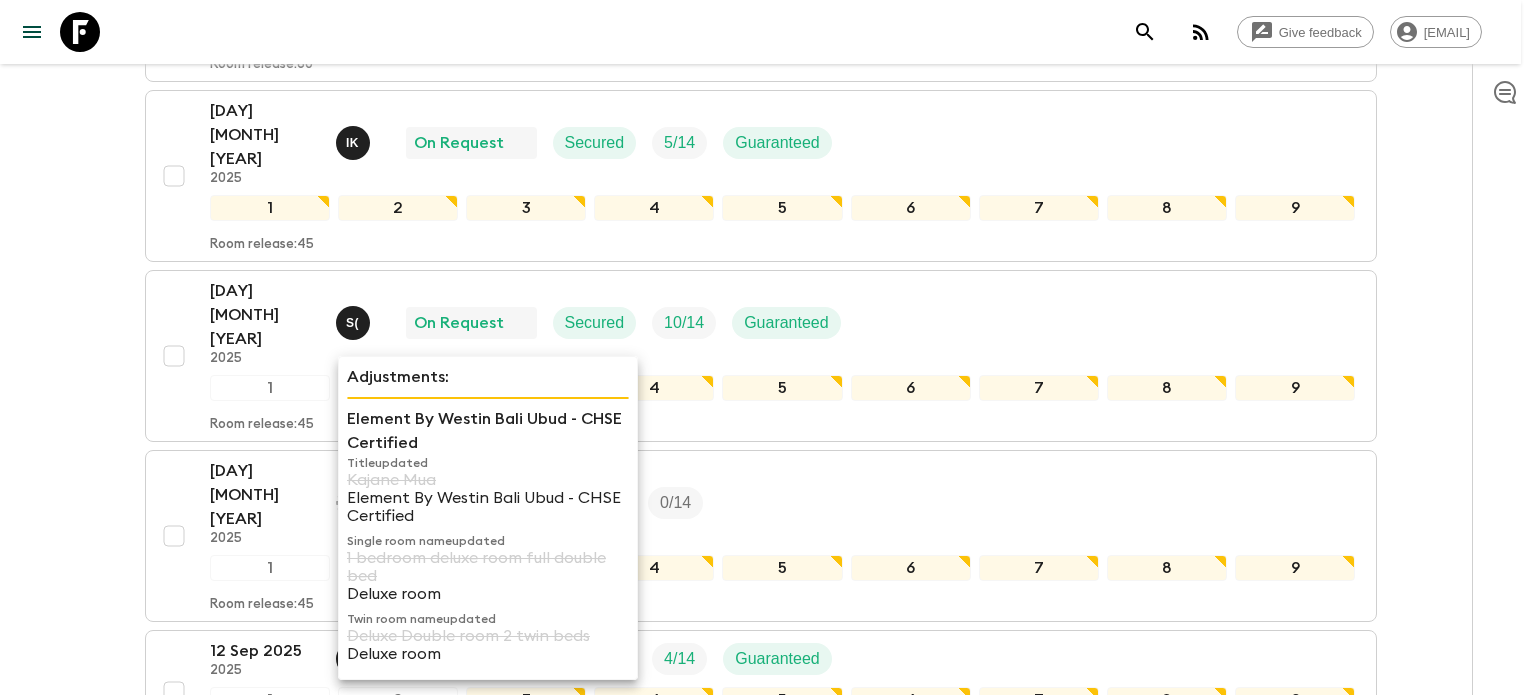 click on "Element By Westin Bali Ubud - CHSE Certified" at bounding box center [488, 431] 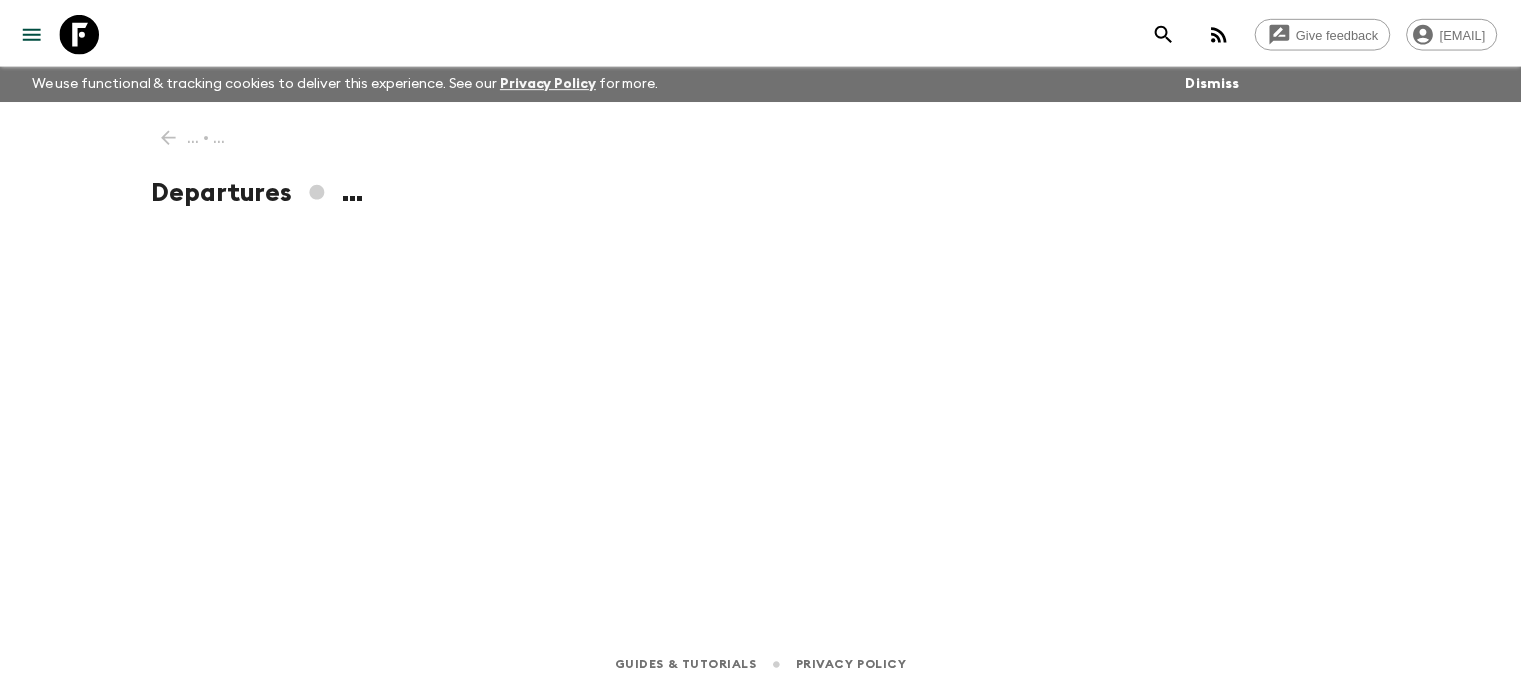 scroll, scrollTop: 0, scrollLeft: 0, axis: both 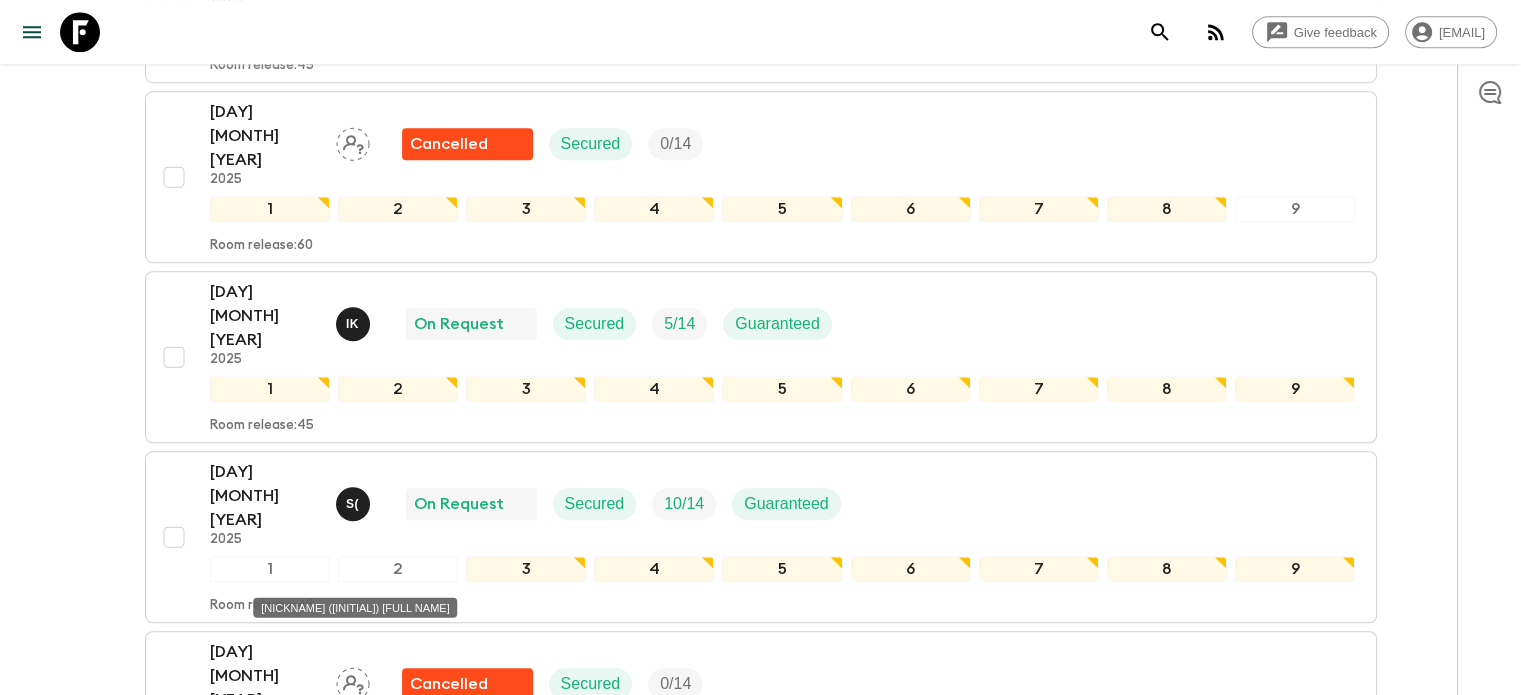 click on "S (" at bounding box center (353, 972) 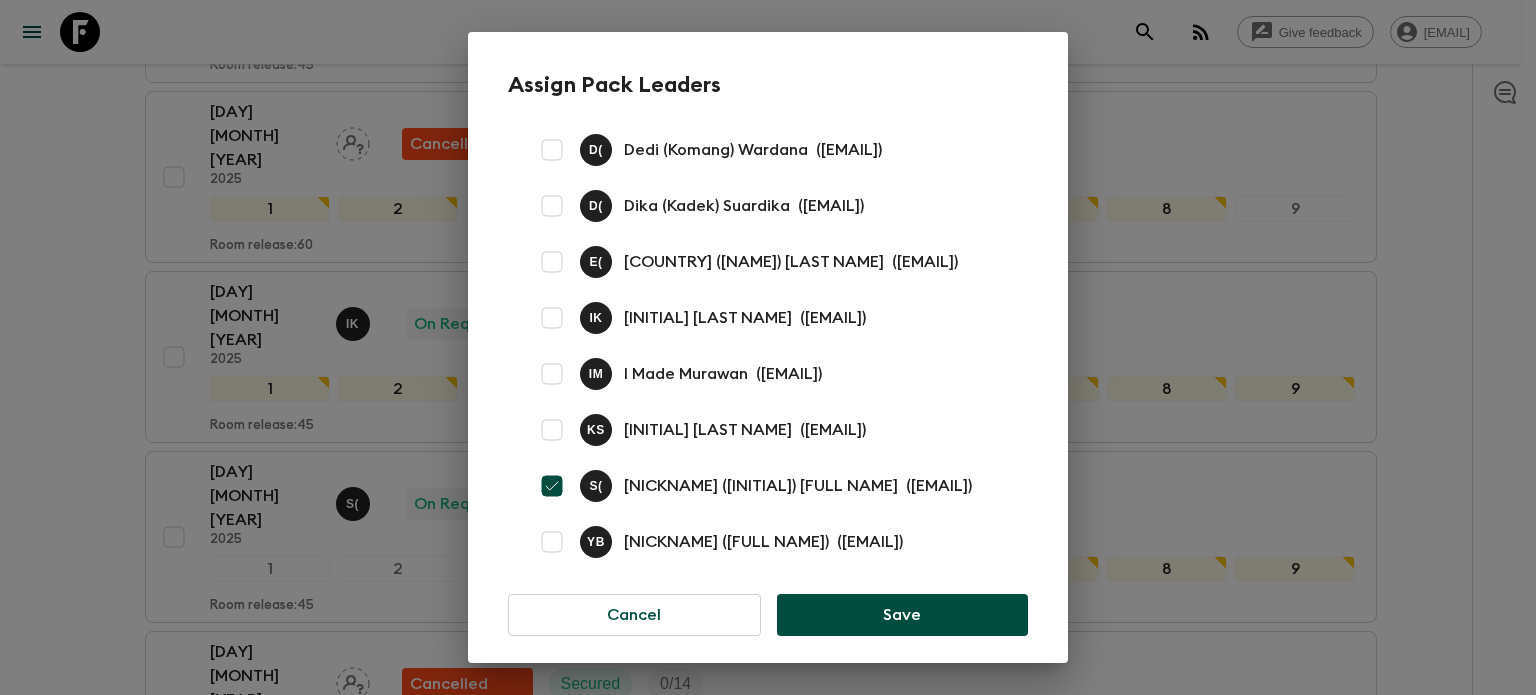 click at bounding box center [552, 486] 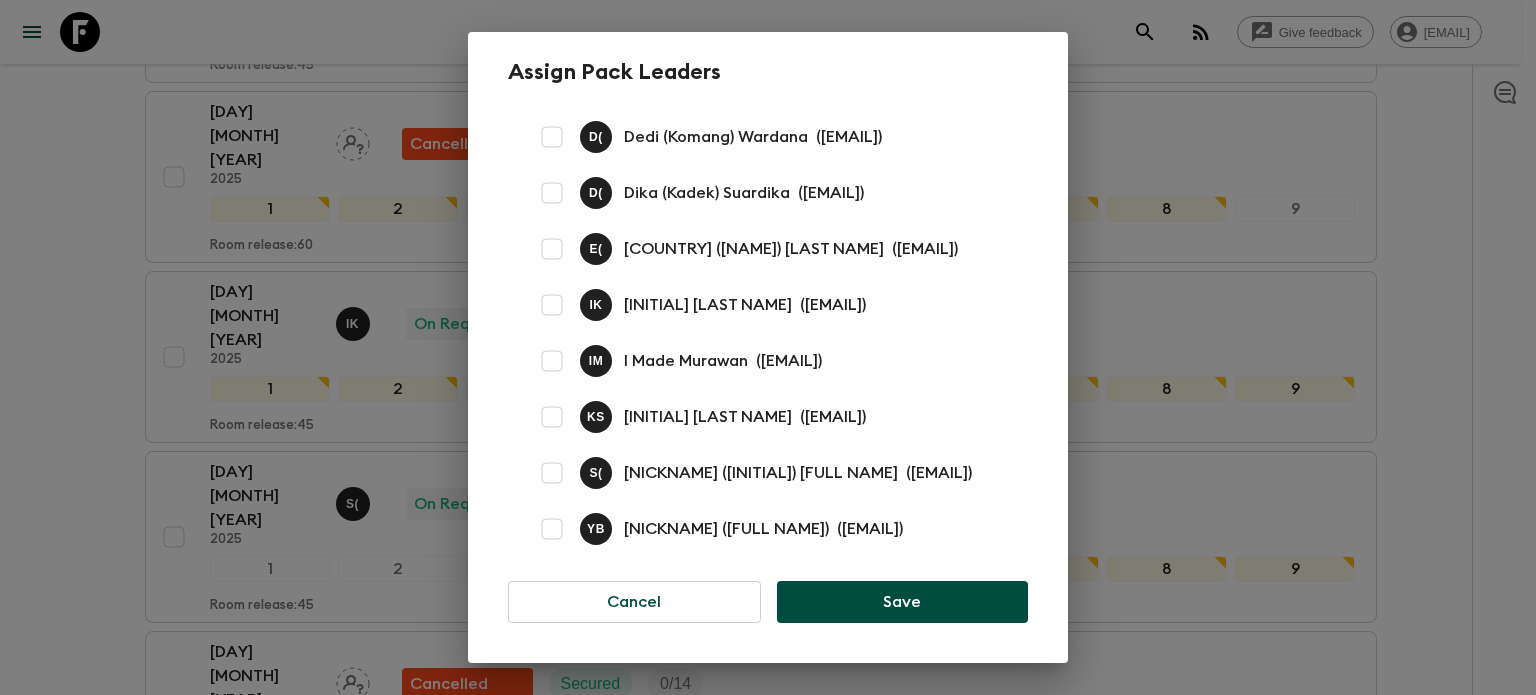 scroll, scrollTop: 108, scrollLeft: 0, axis: vertical 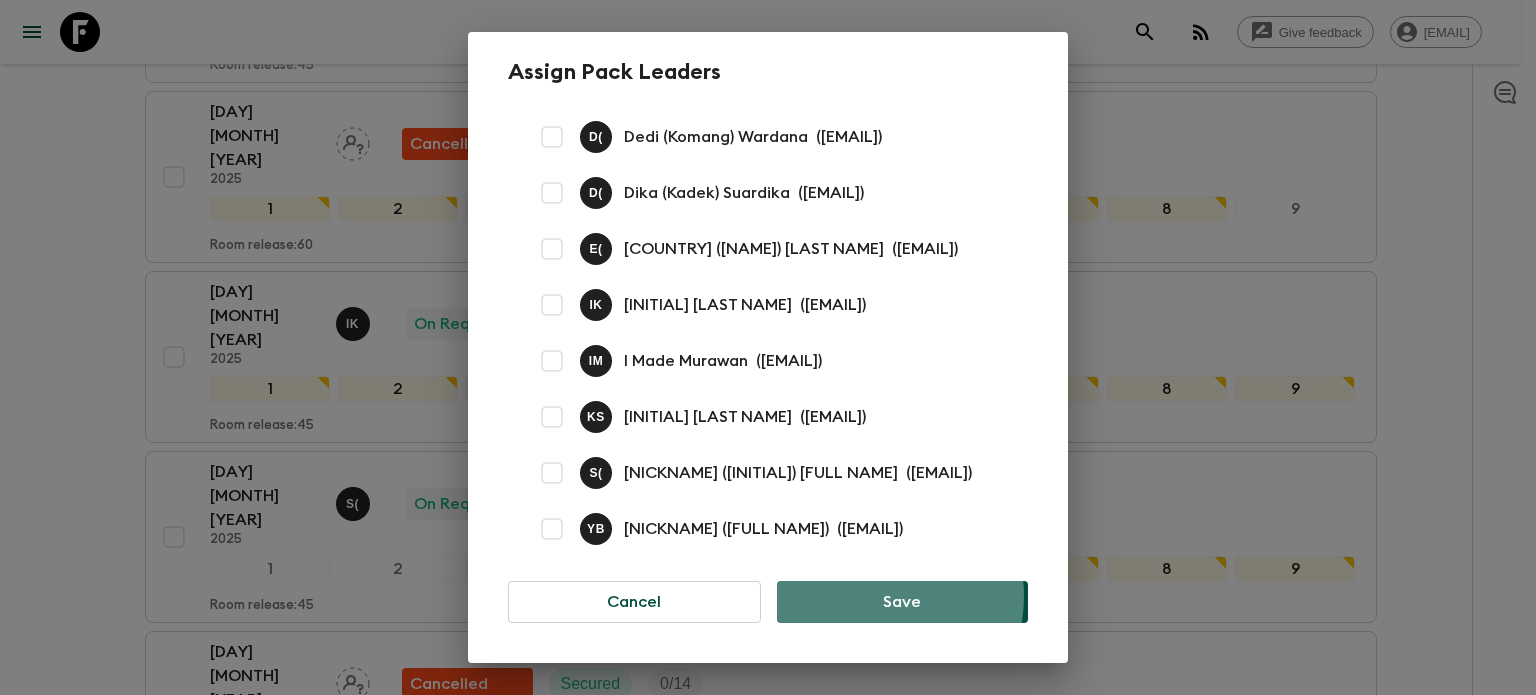 click on "Save" at bounding box center [902, 602] 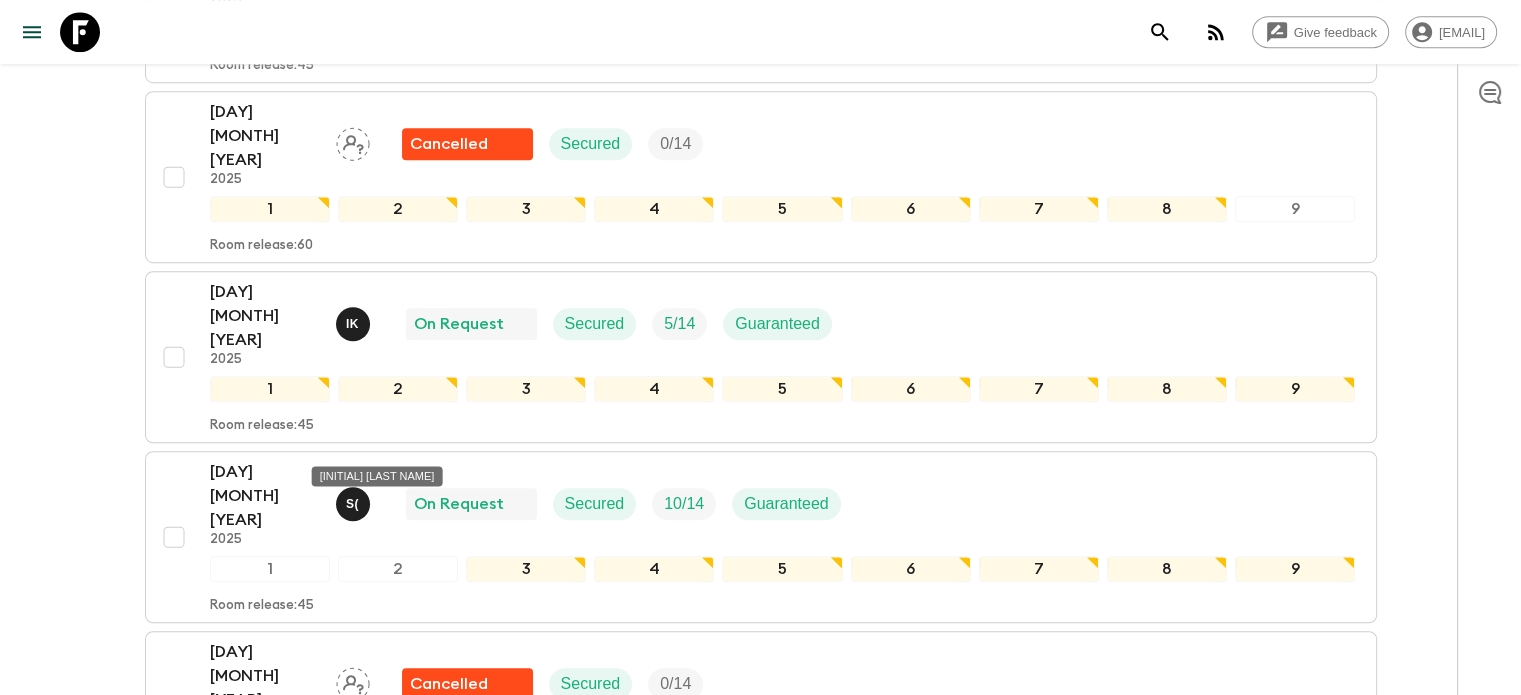 click on "[INITIAL] [INITIAL]" at bounding box center [353, 840] 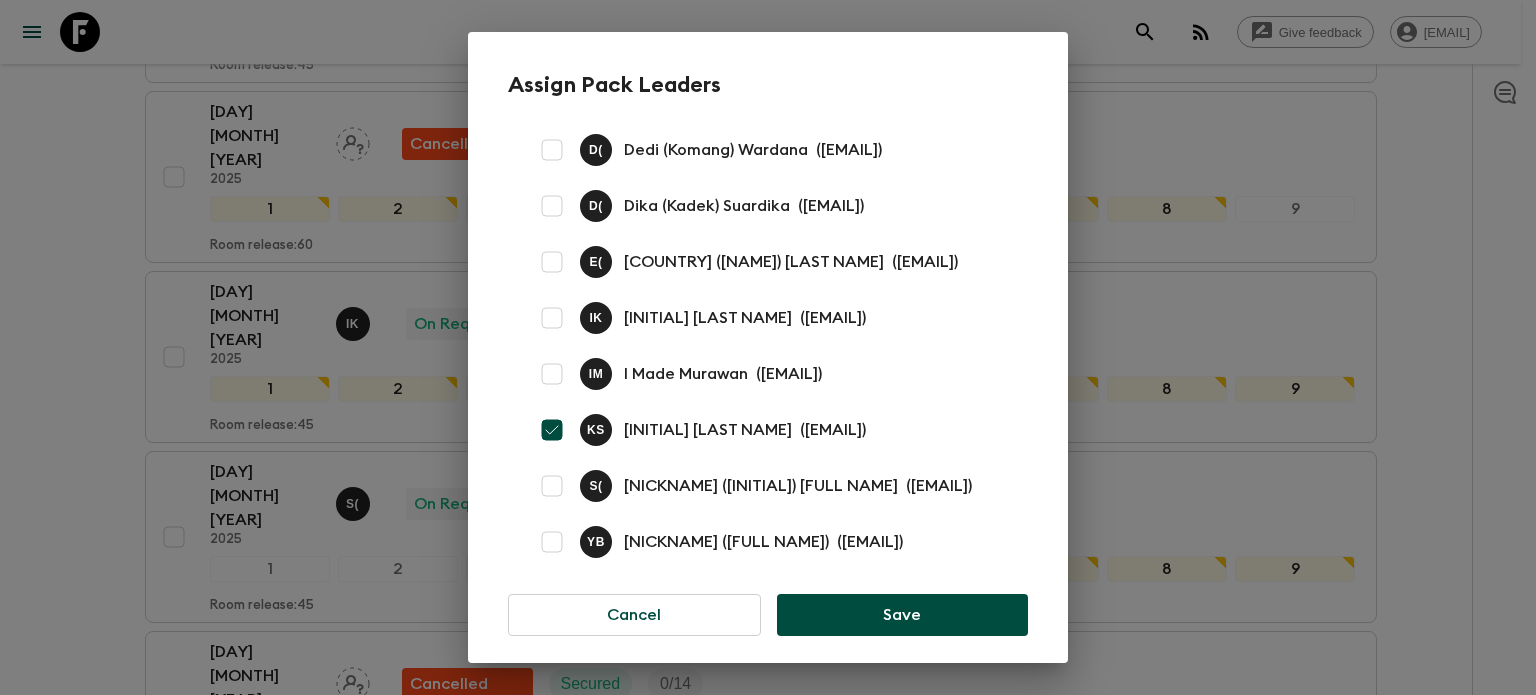 click at bounding box center (552, 430) 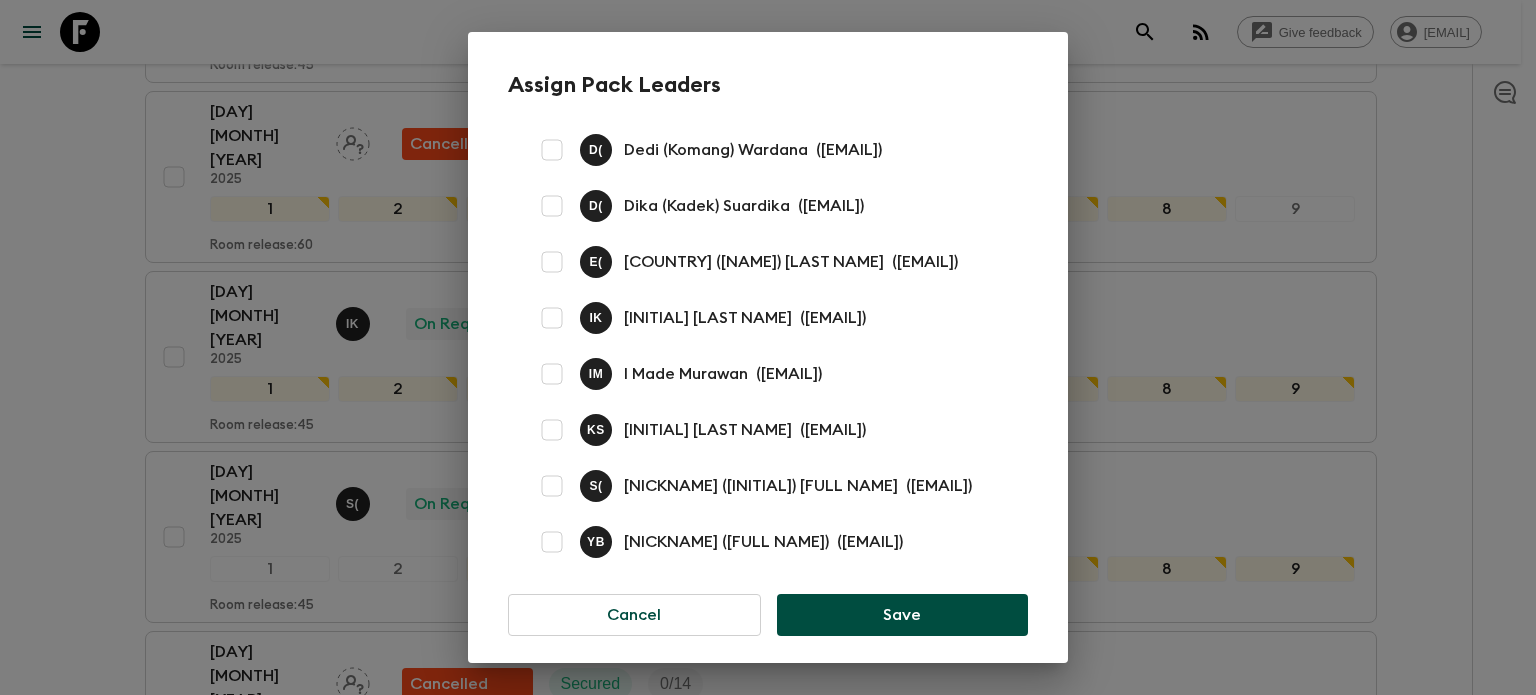 click at bounding box center [552, 486] 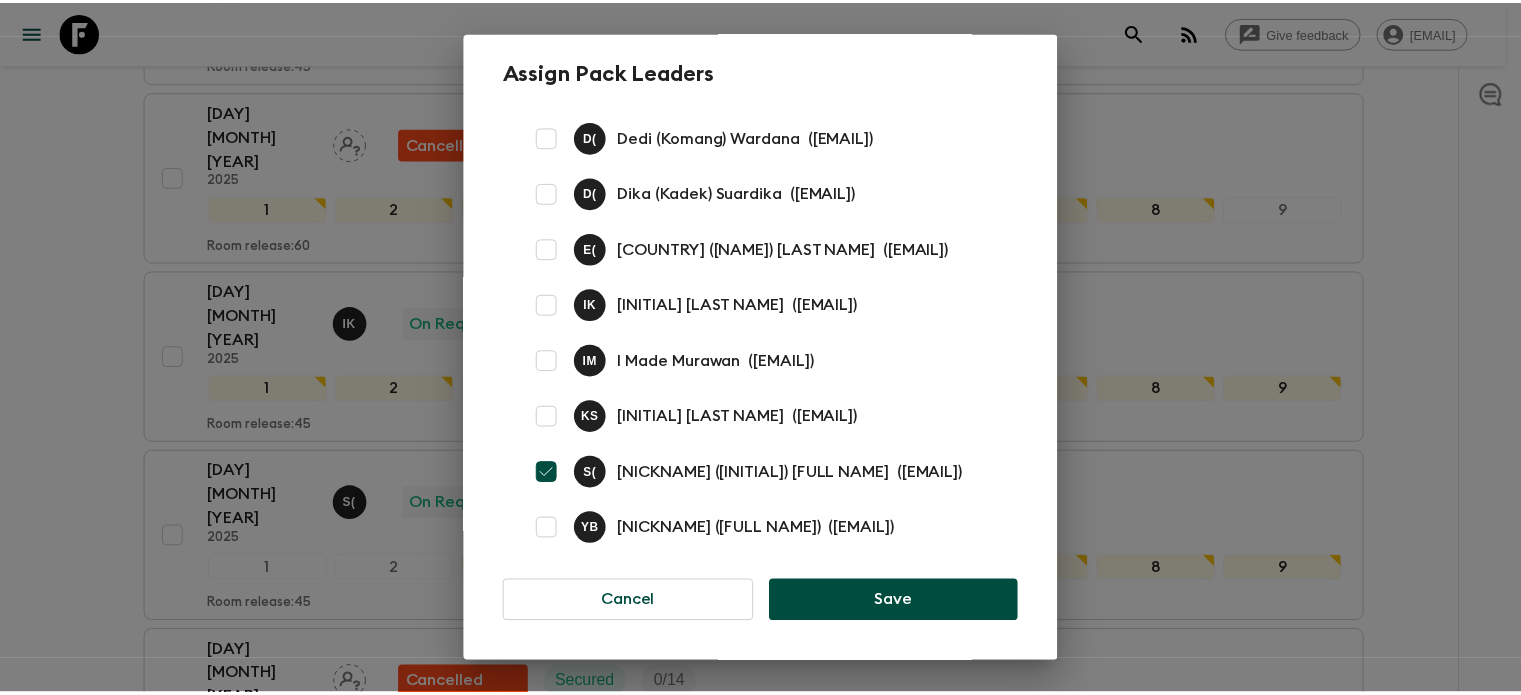 scroll, scrollTop: 108, scrollLeft: 0, axis: vertical 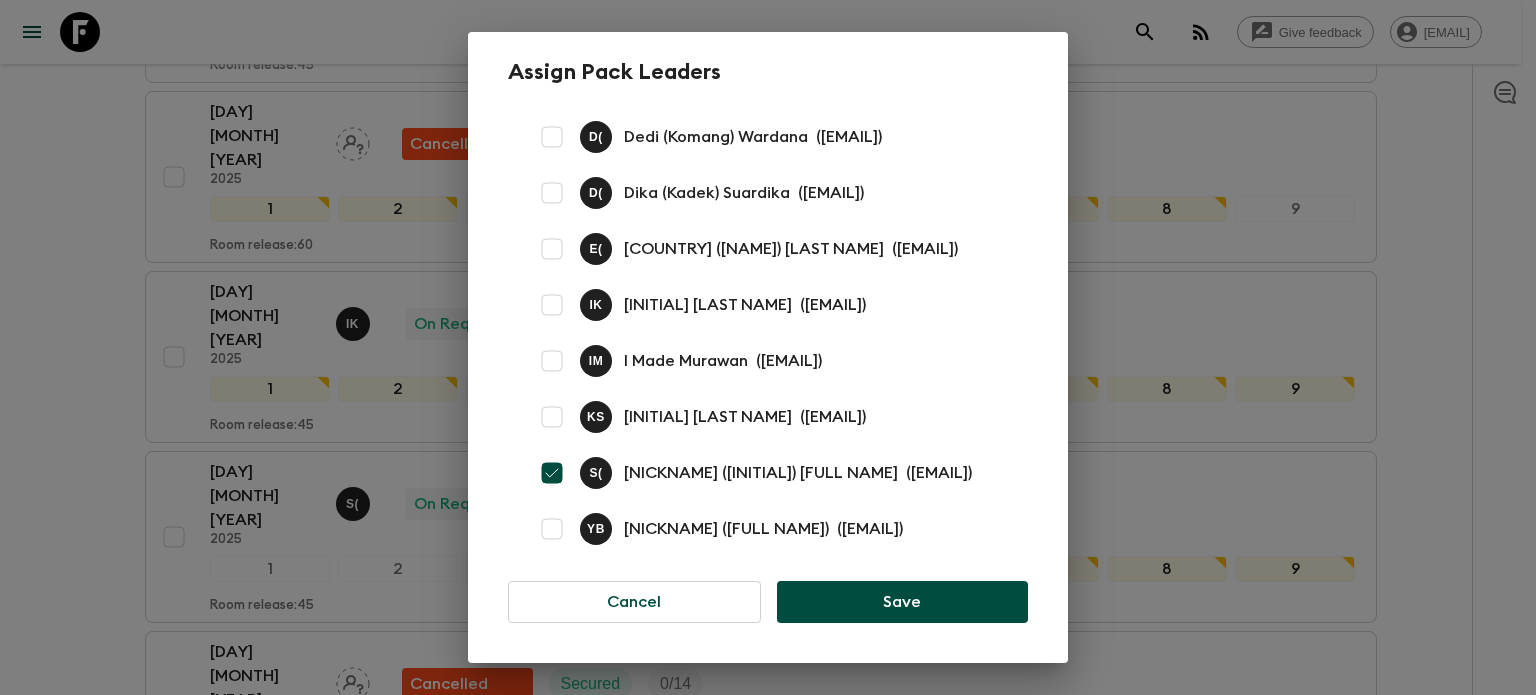 click on "Save" at bounding box center [902, 602] 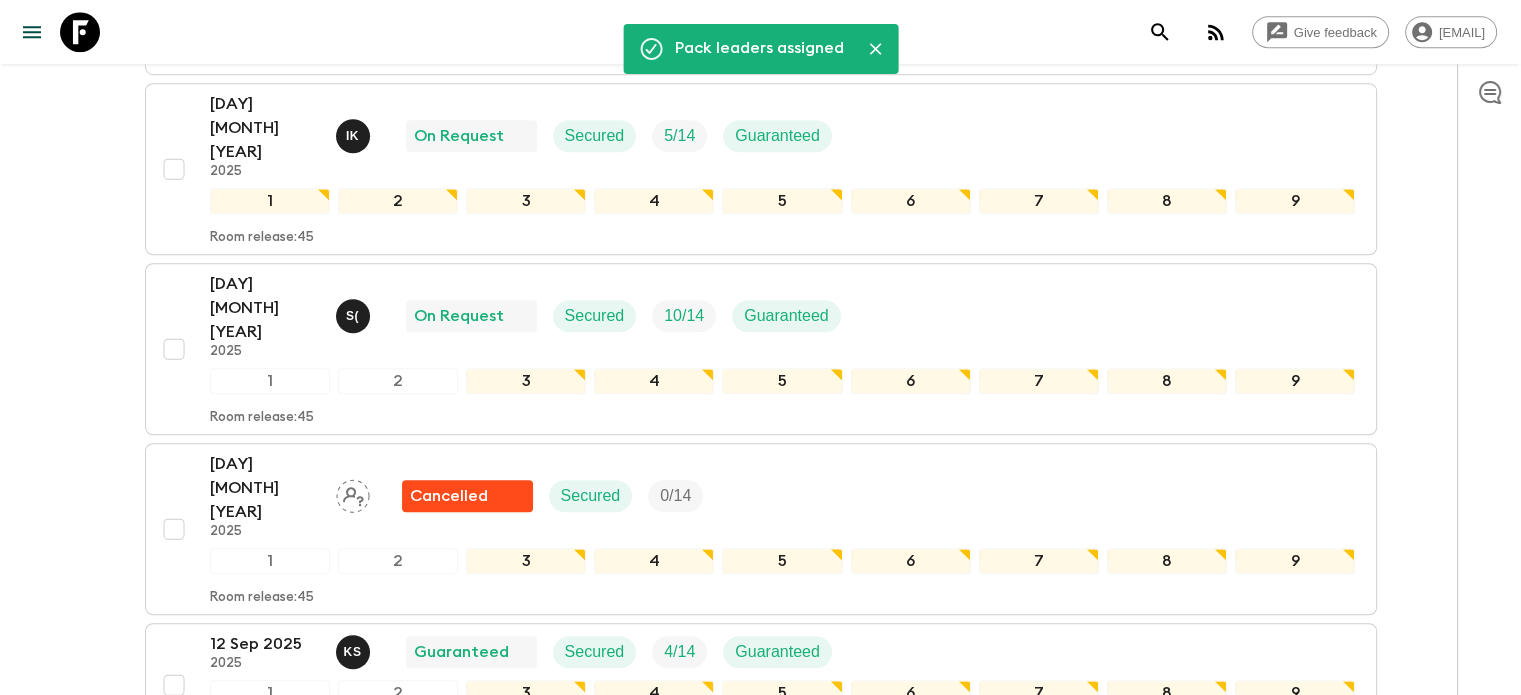 scroll, scrollTop: 1519, scrollLeft: 0, axis: vertical 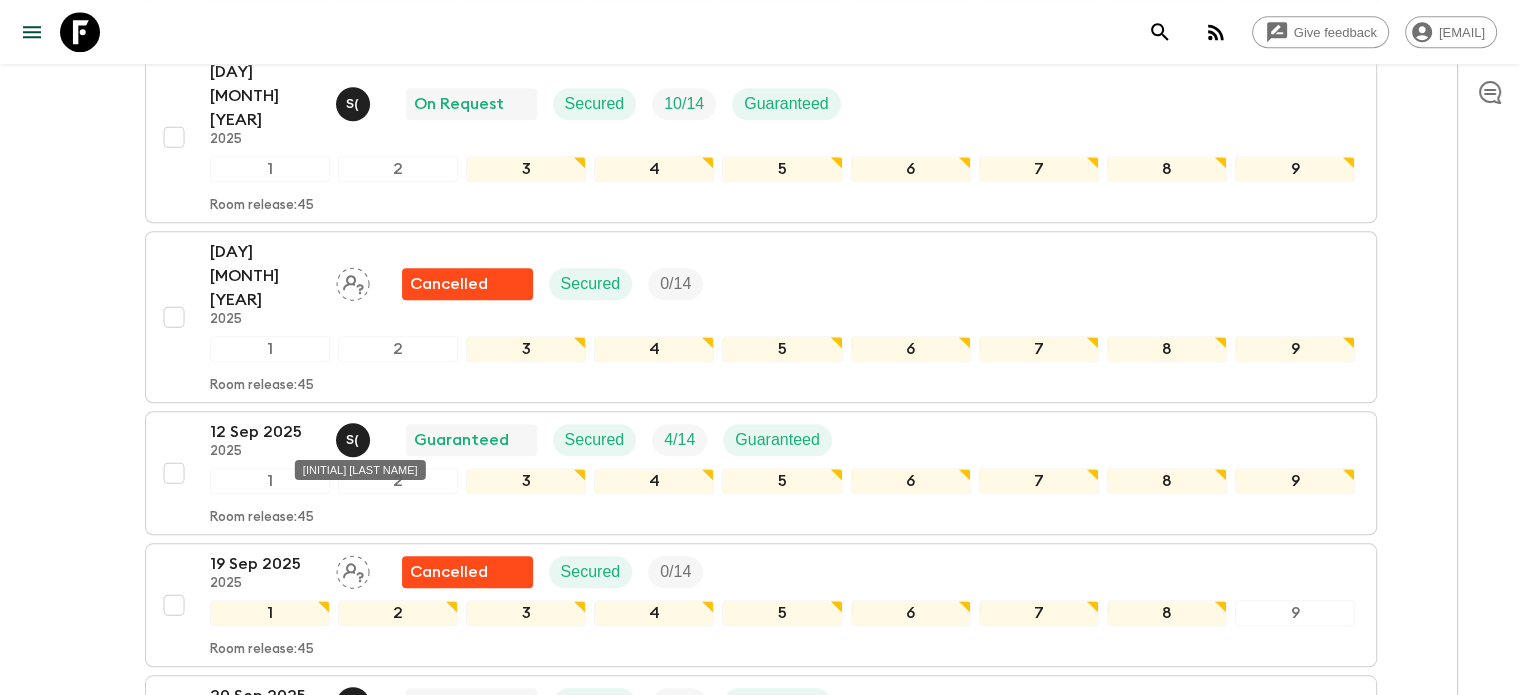 click on "I K" at bounding box center (352, 836) 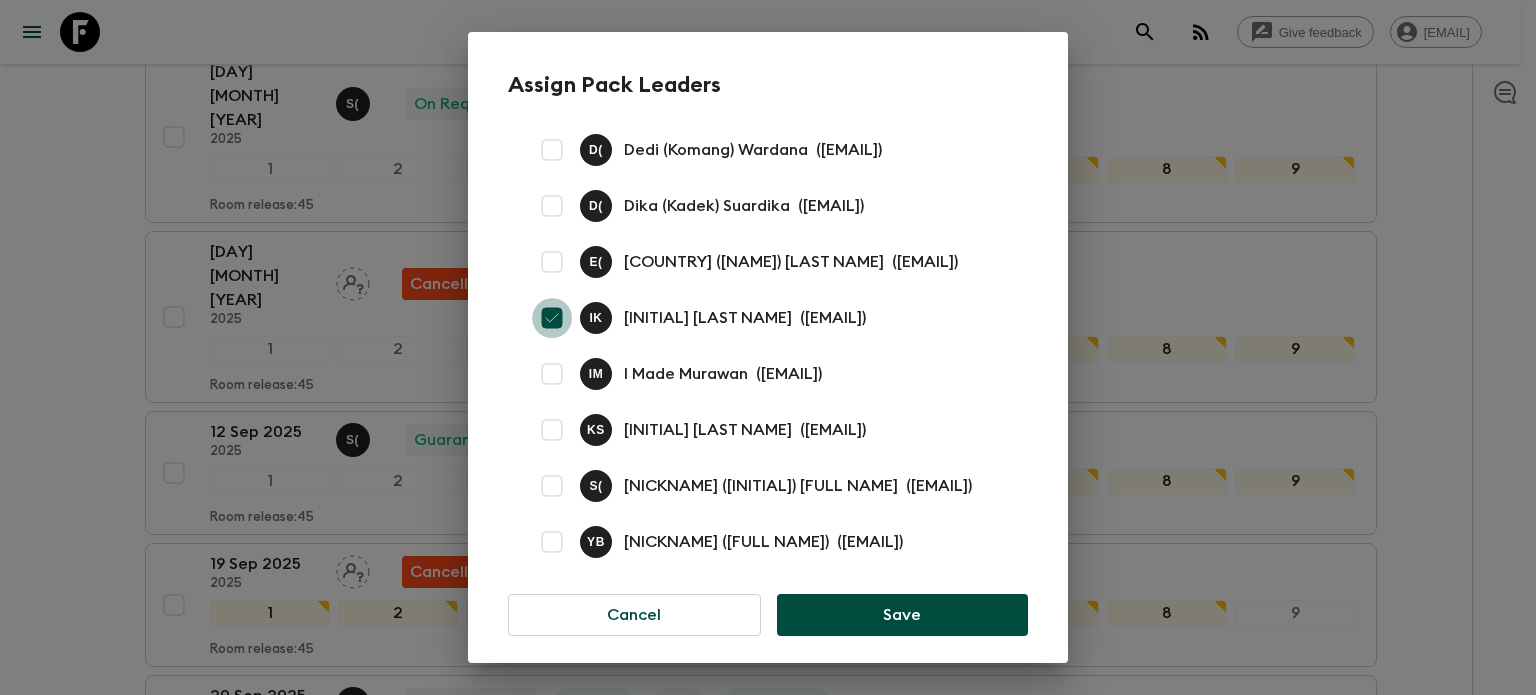 click at bounding box center [552, 318] 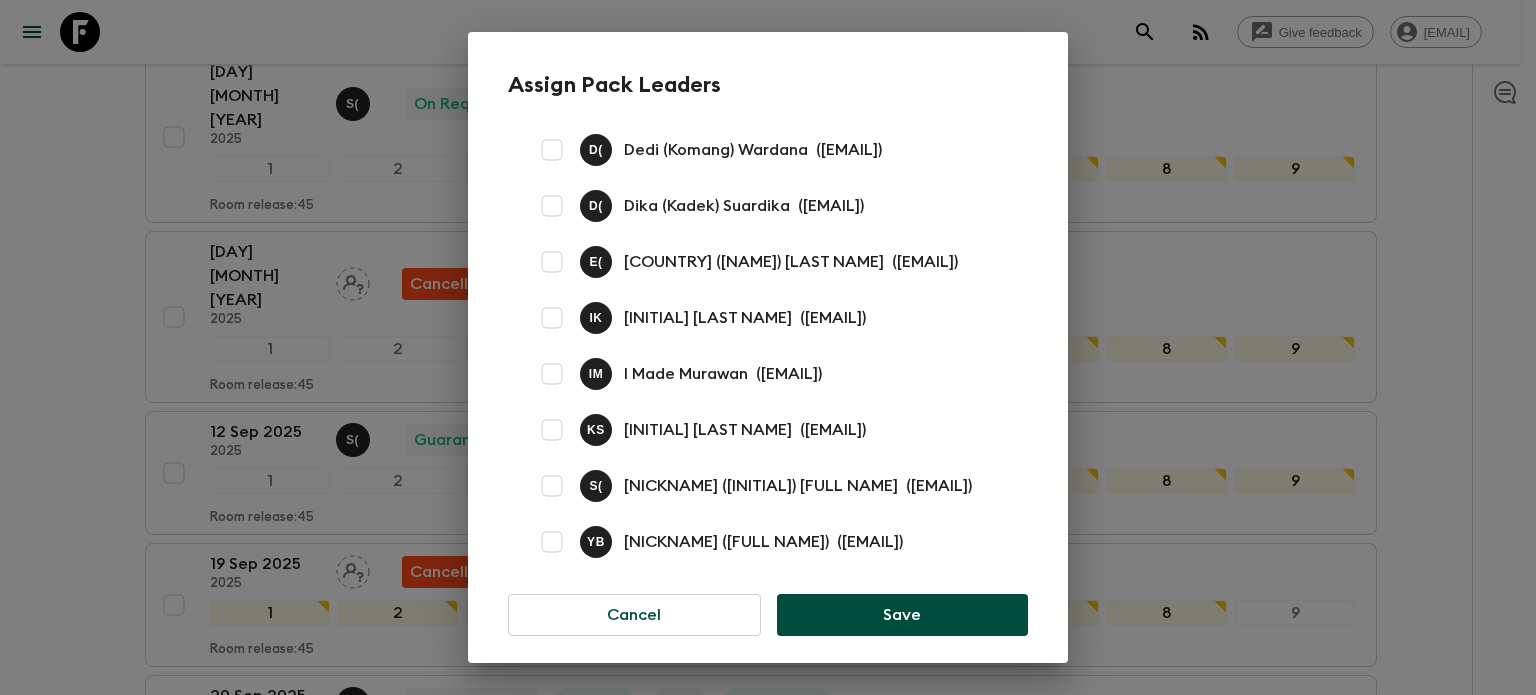 click at bounding box center [552, 486] 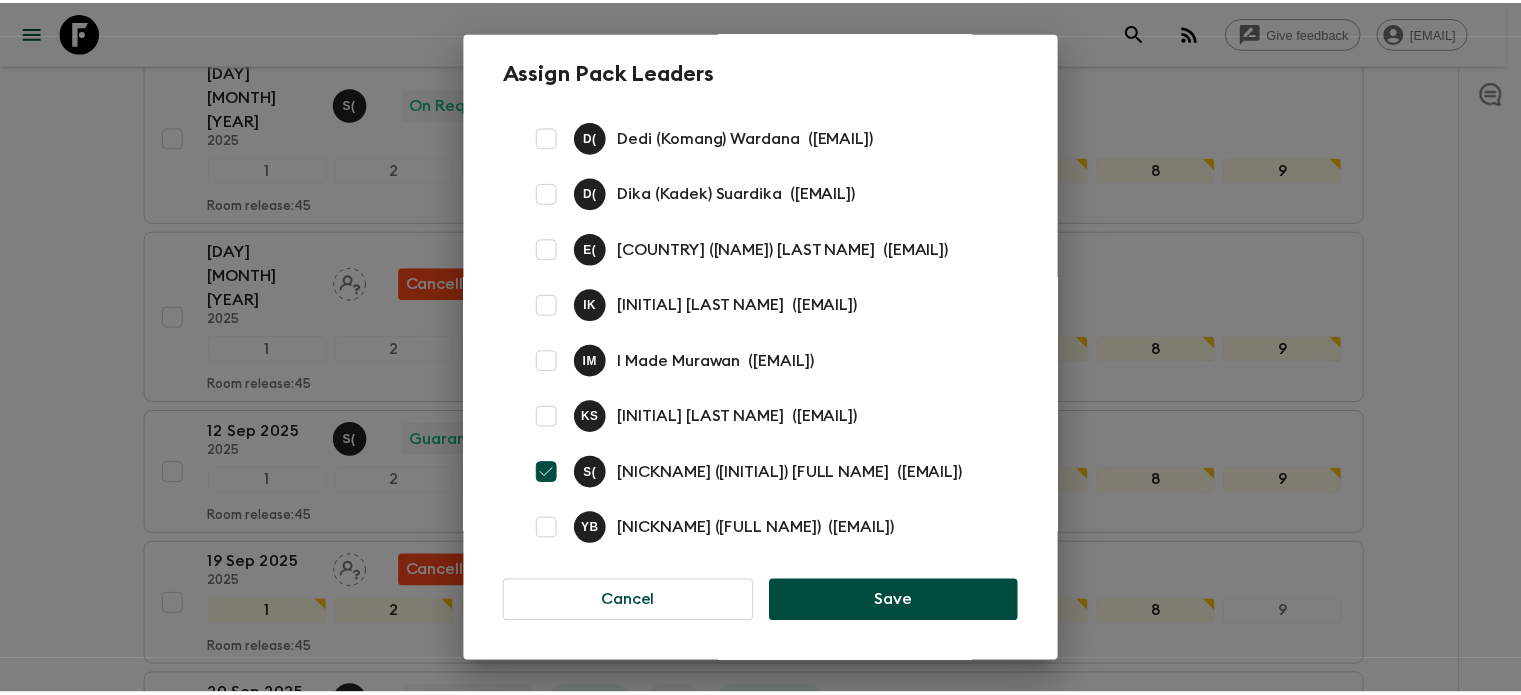 scroll, scrollTop: 108, scrollLeft: 0, axis: vertical 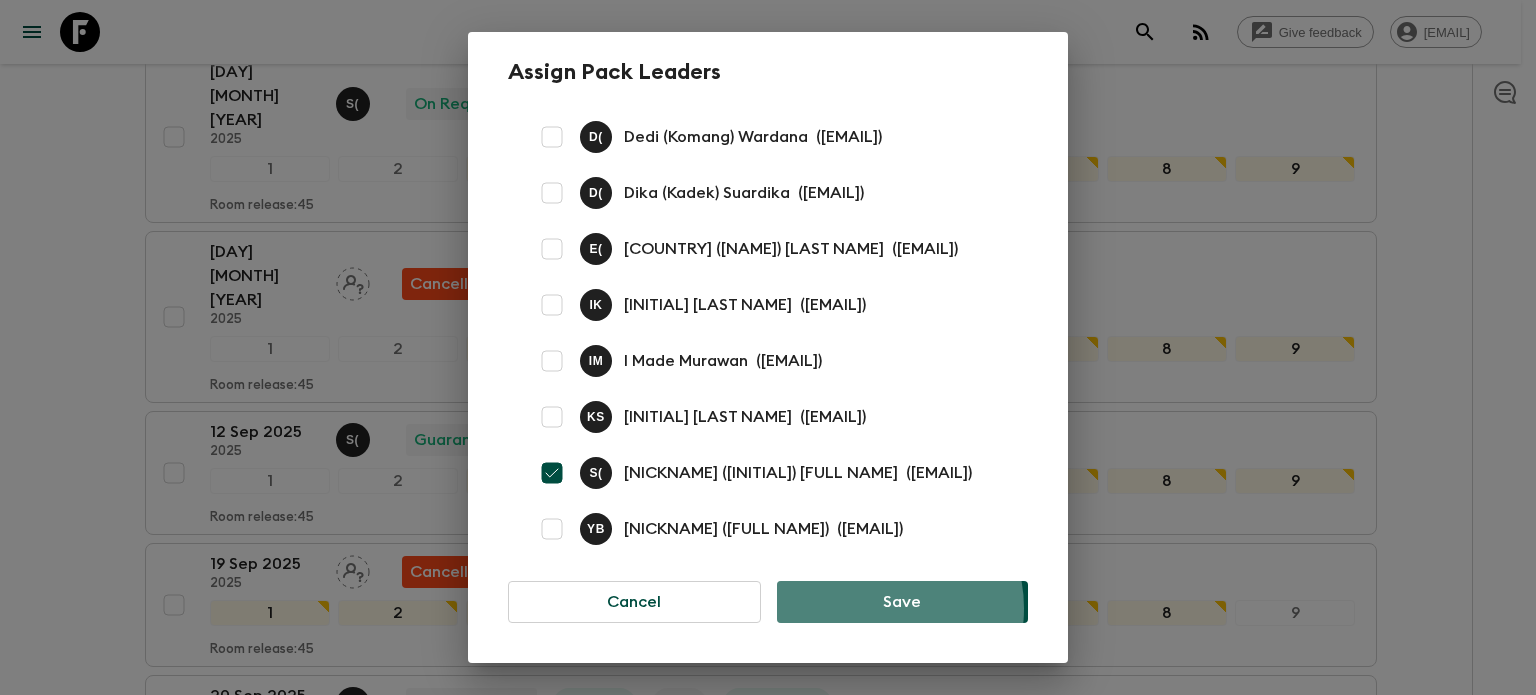 click on "Save" at bounding box center [902, 602] 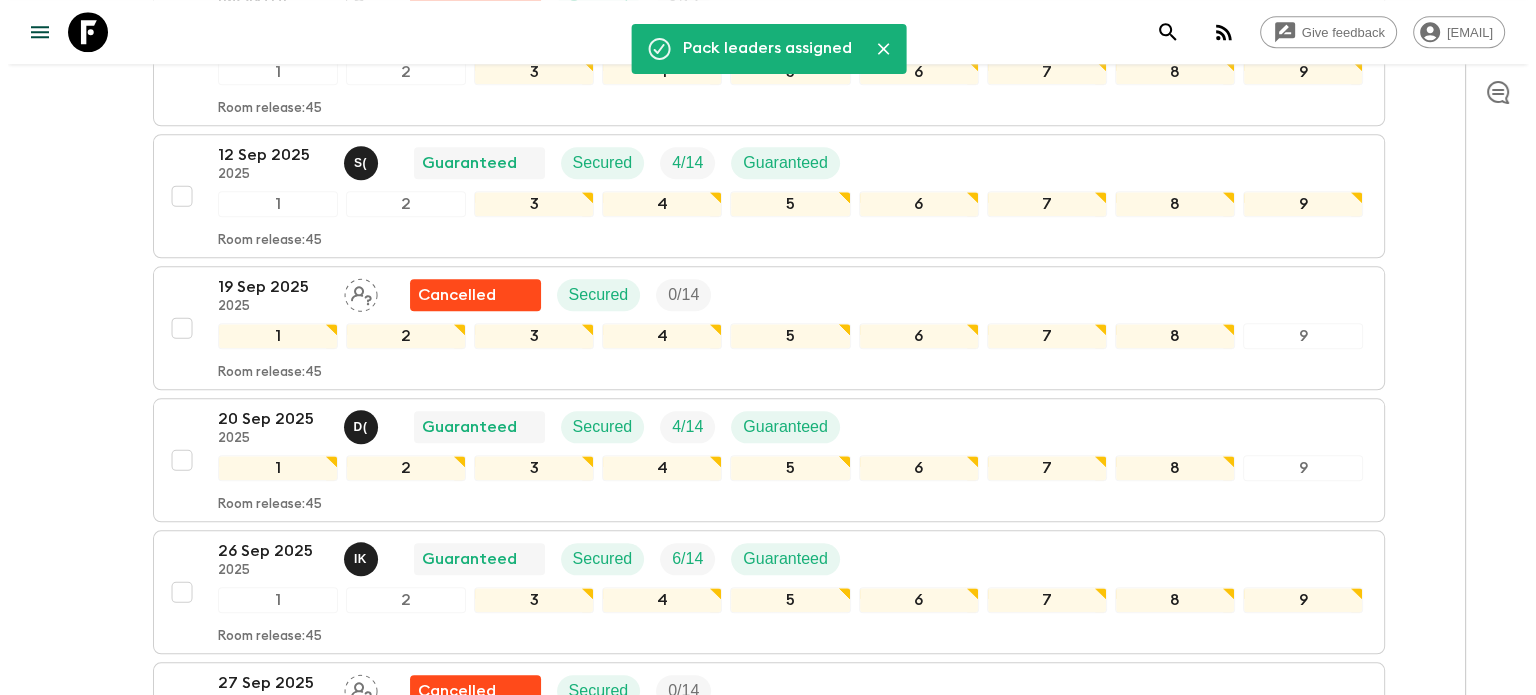 scroll, scrollTop: 2019, scrollLeft: 0, axis: vertical 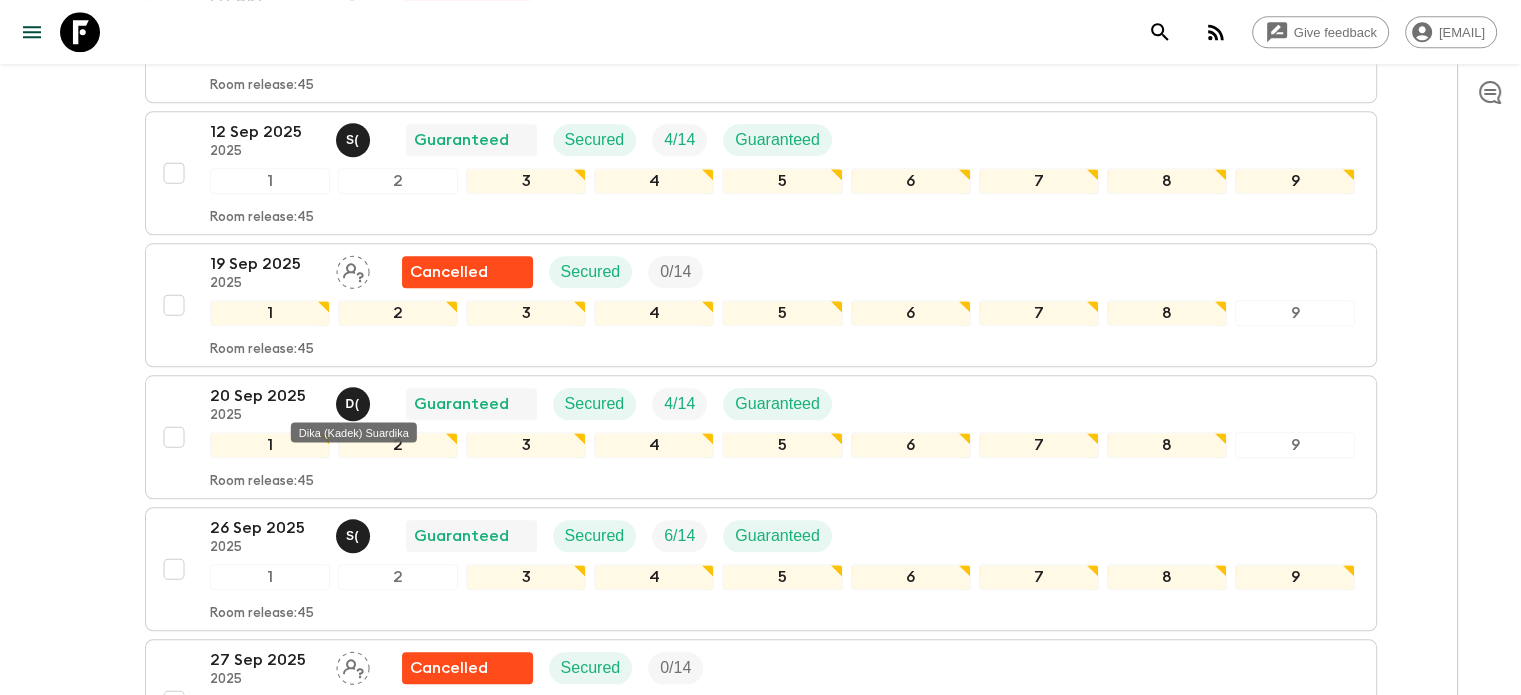 click on "D (" at bounding box center [353, 800] 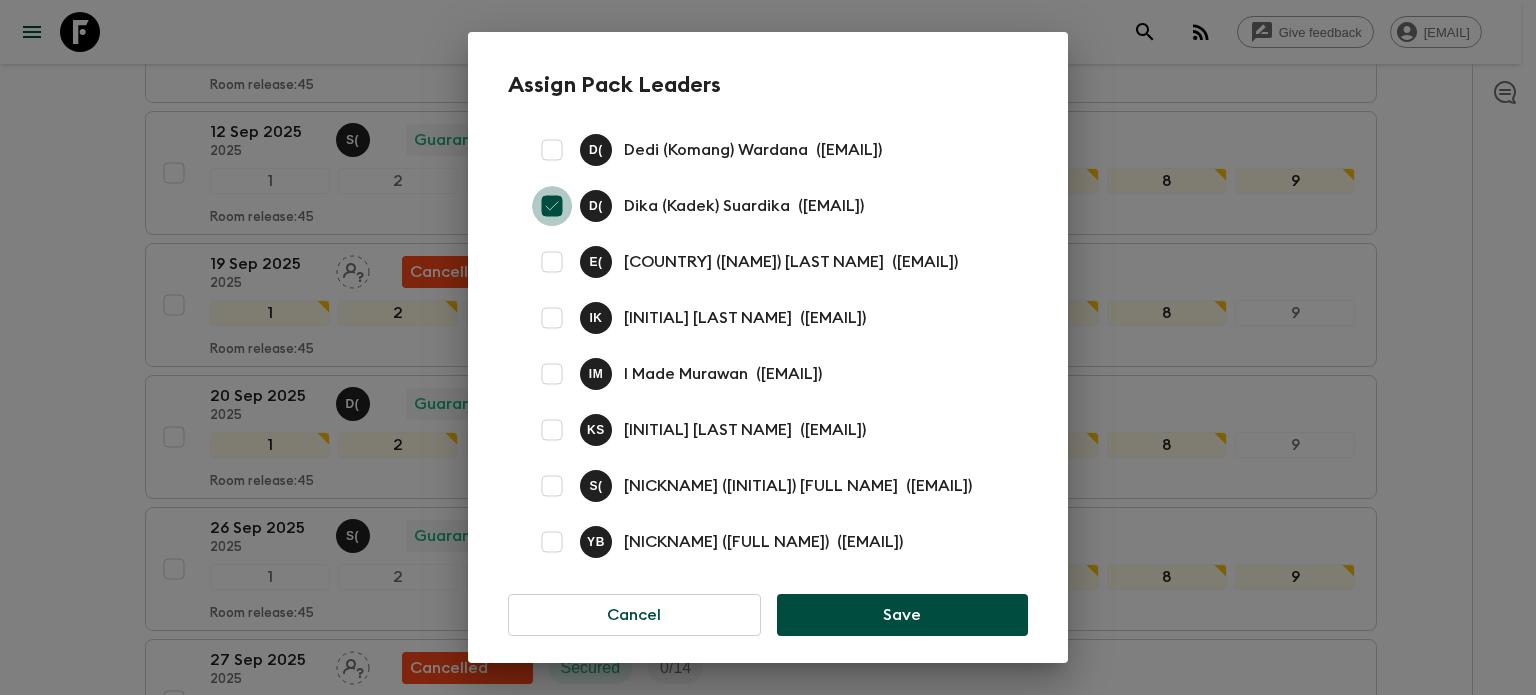 click at bounding box center (552, 206) 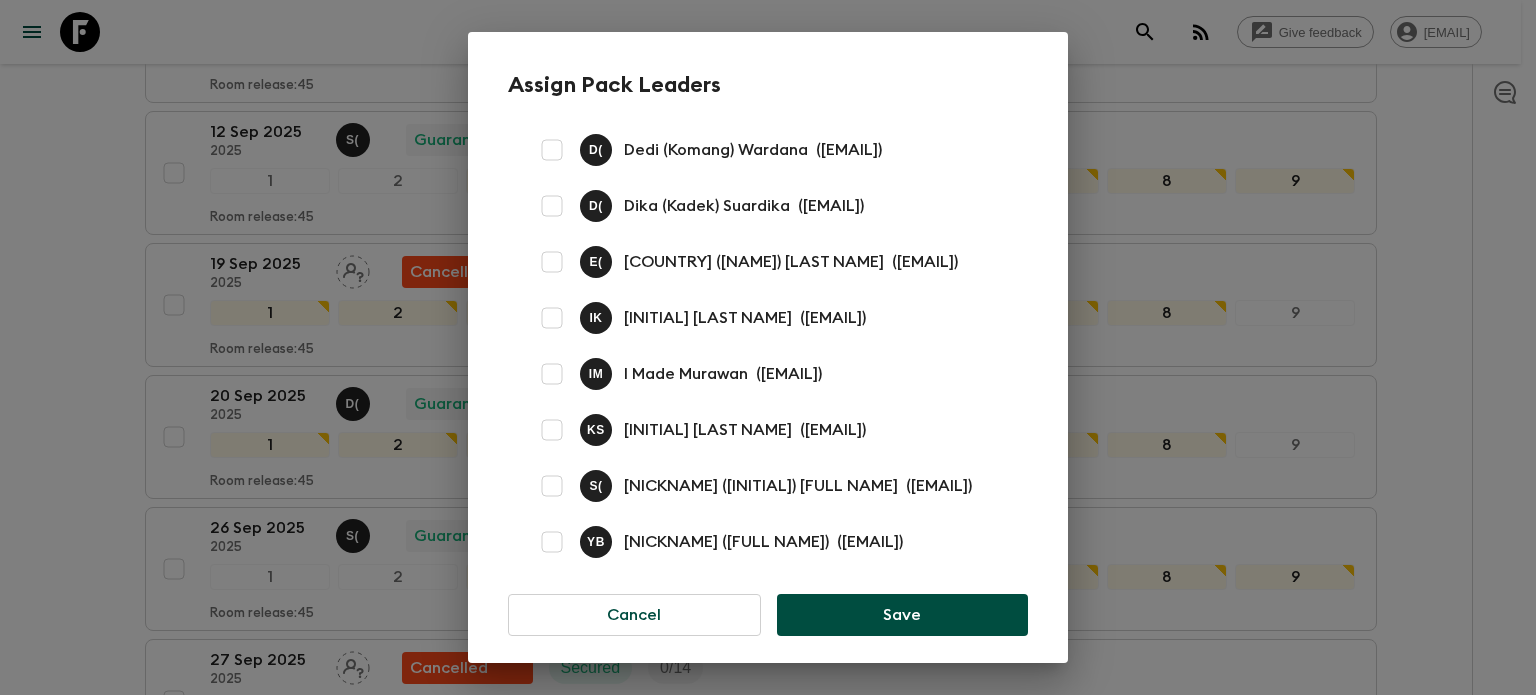click at bounding box center [552, 318] 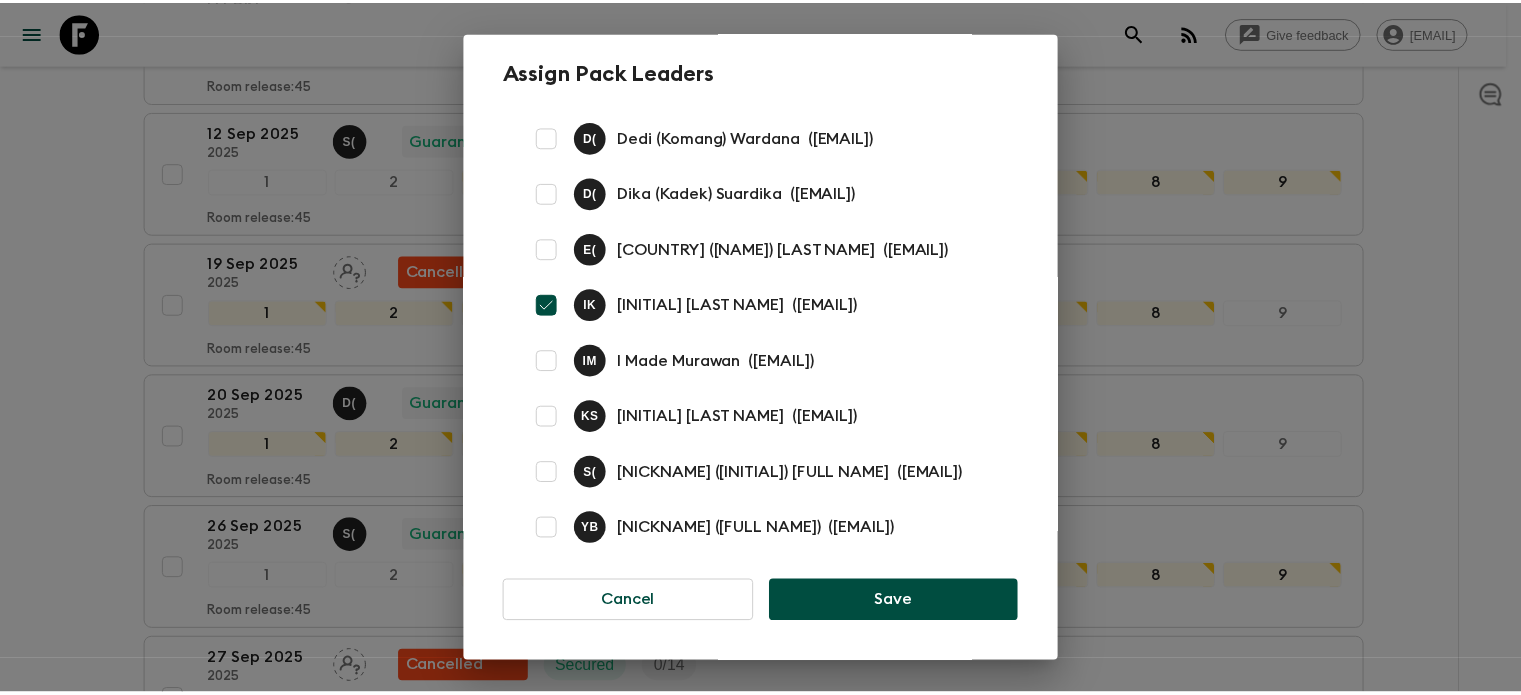 scroll, scrollTop: 108, scrollLeft: 0, axis: vertical 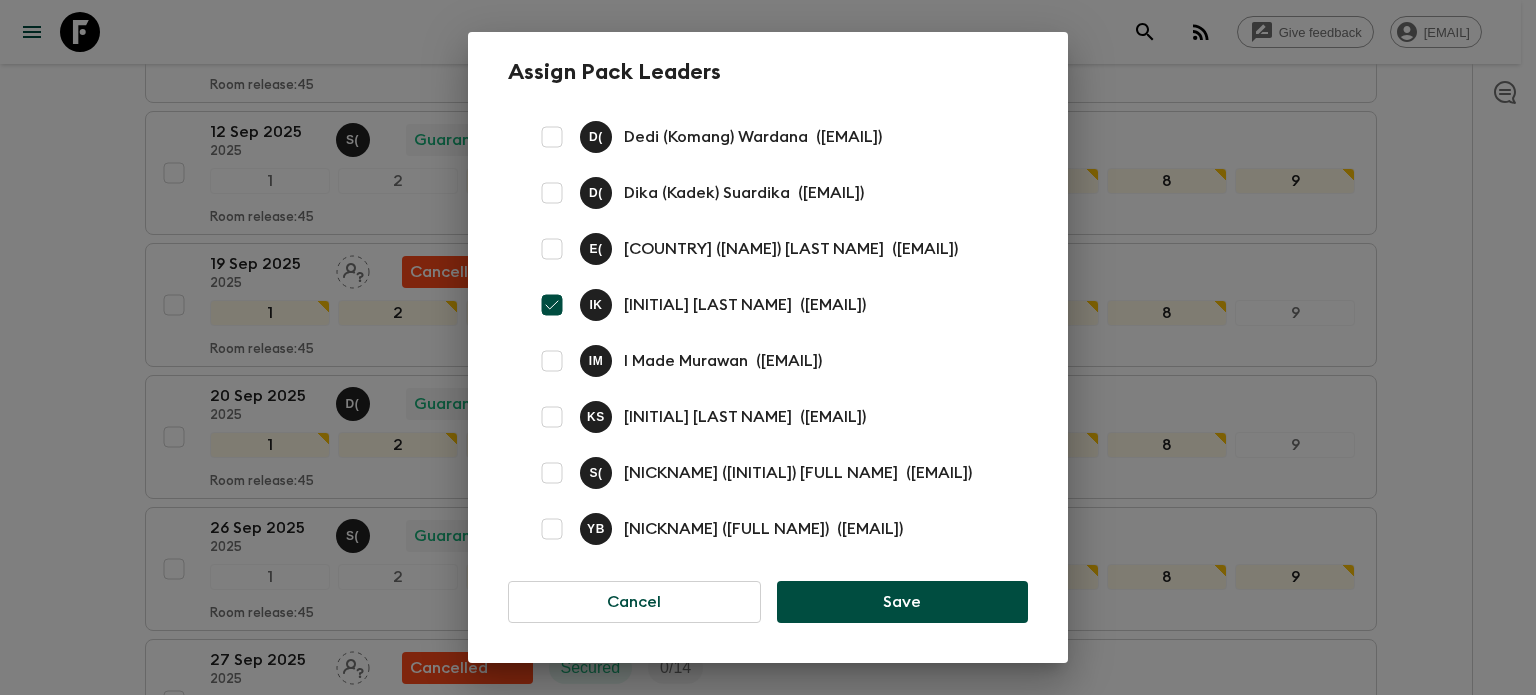 click on "Save" at bounding box center (902, 602) 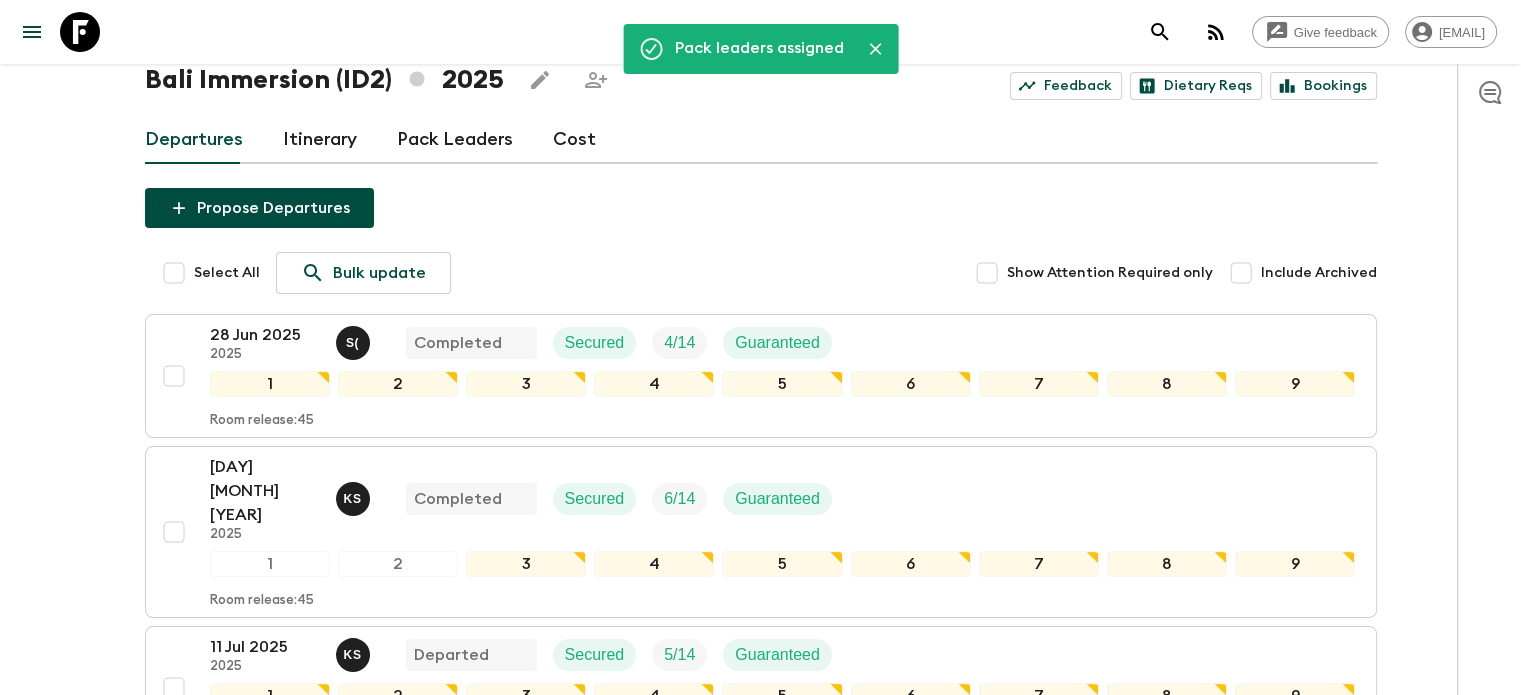 scroll, scrollTop: 0, scrollLeft: 0, axis: both 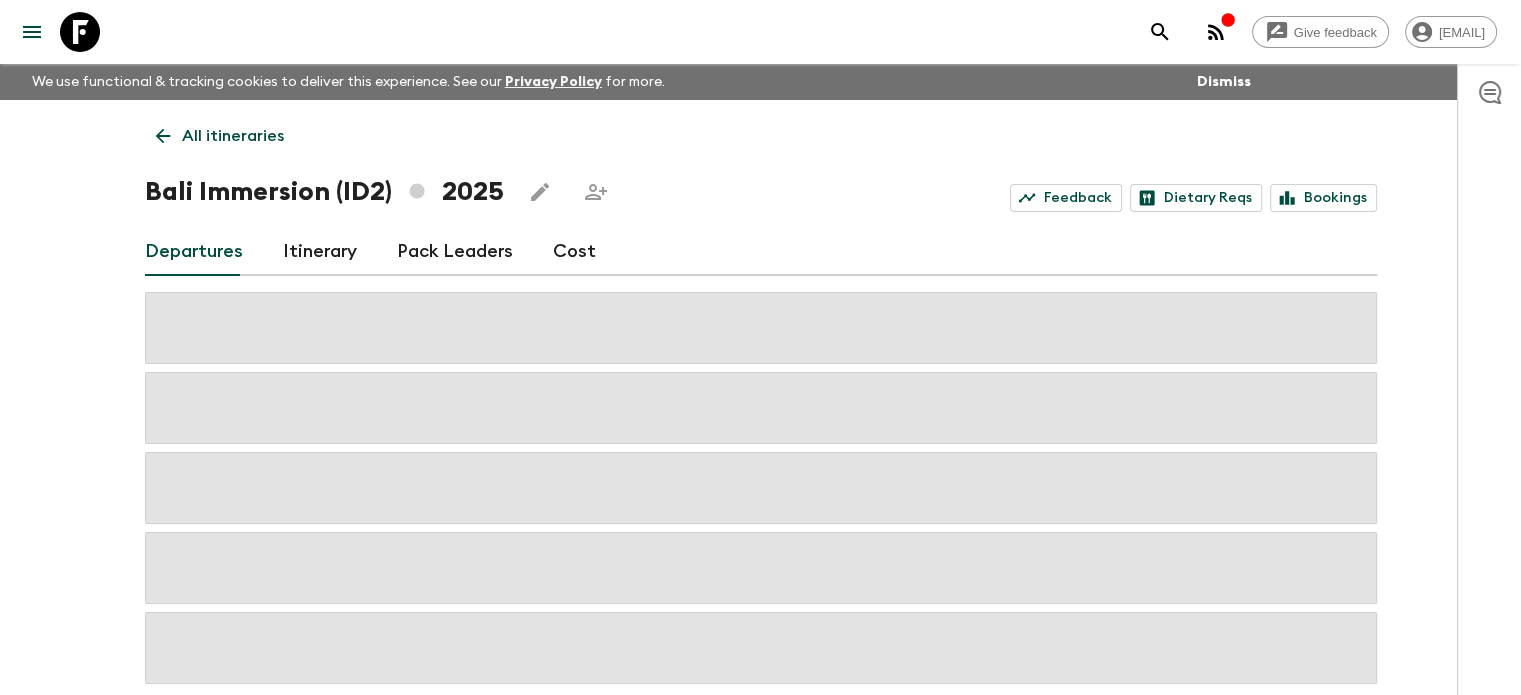 click 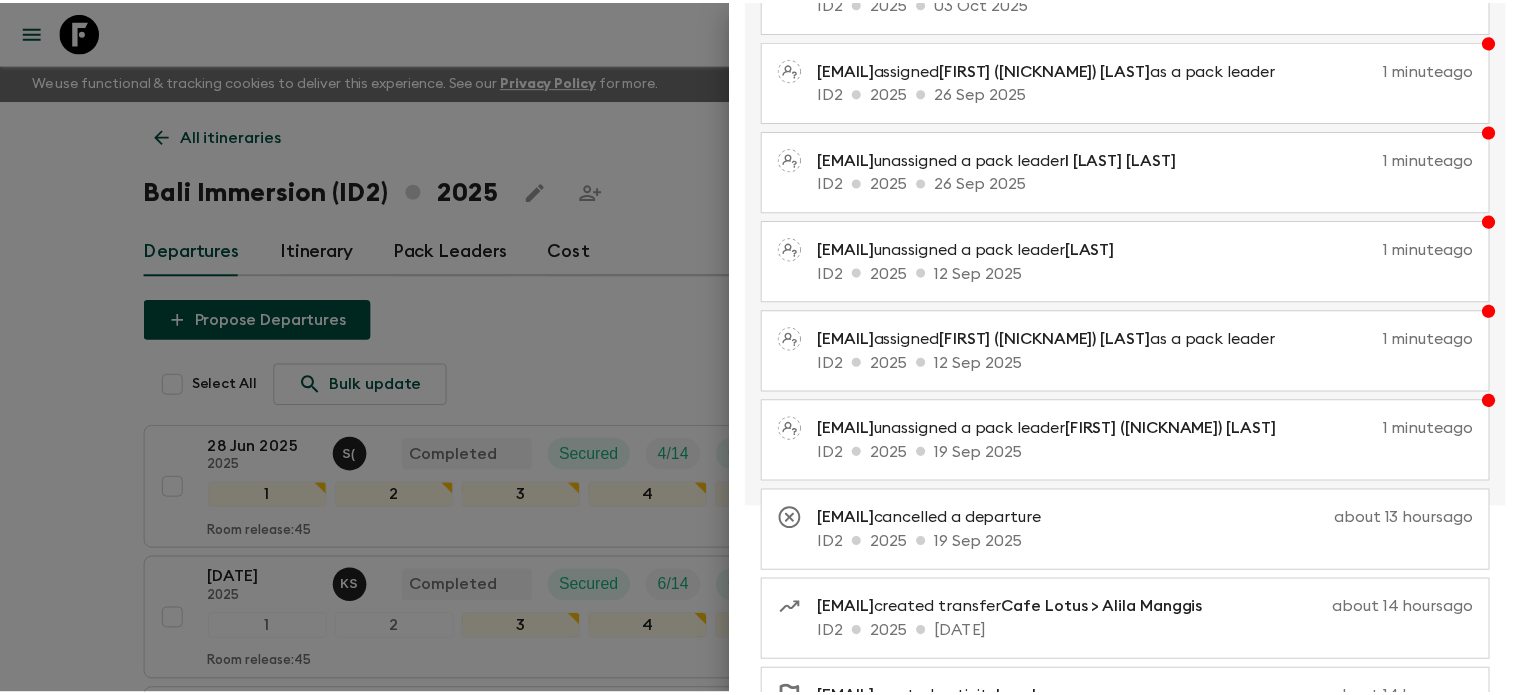 scroll, scrollTop: 0, scrollLeft: 0, axis: both 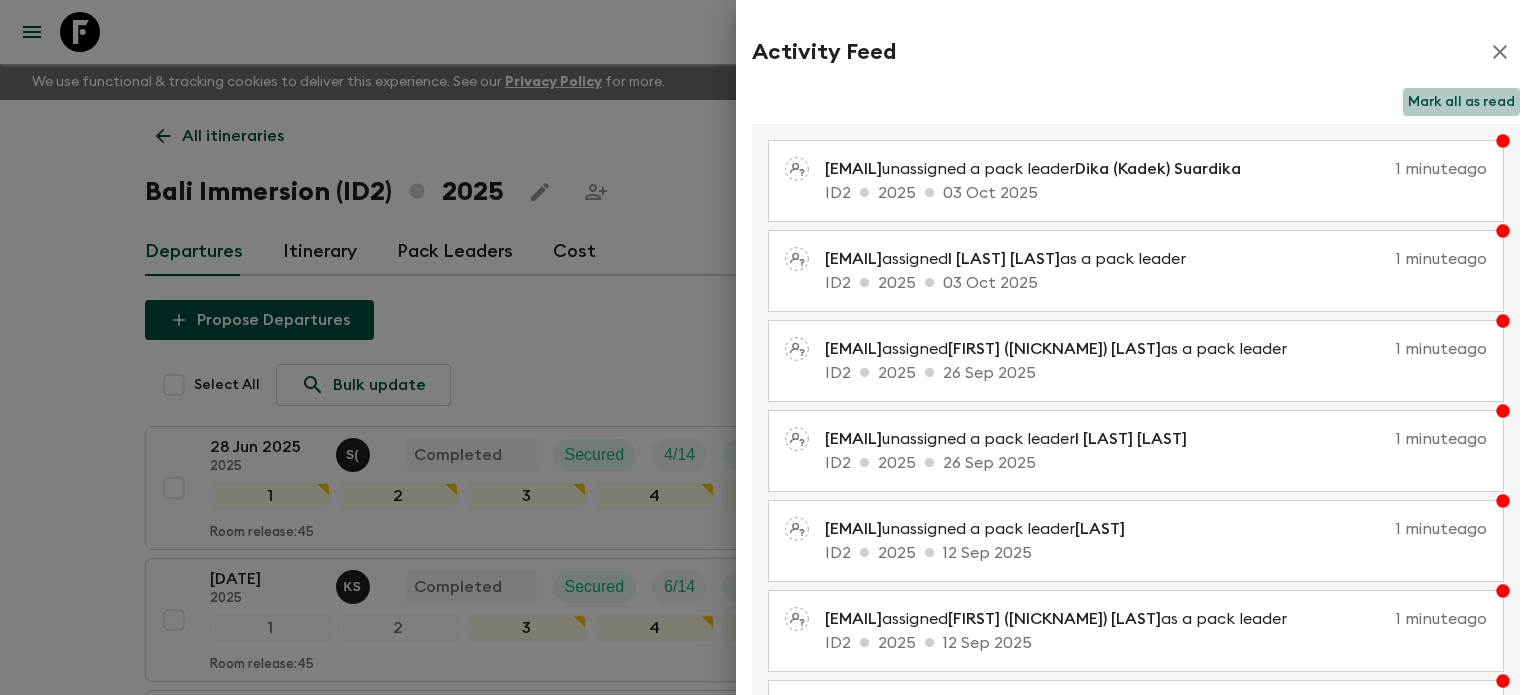click on "Mark all as read" at bounding box center (1461, 102) 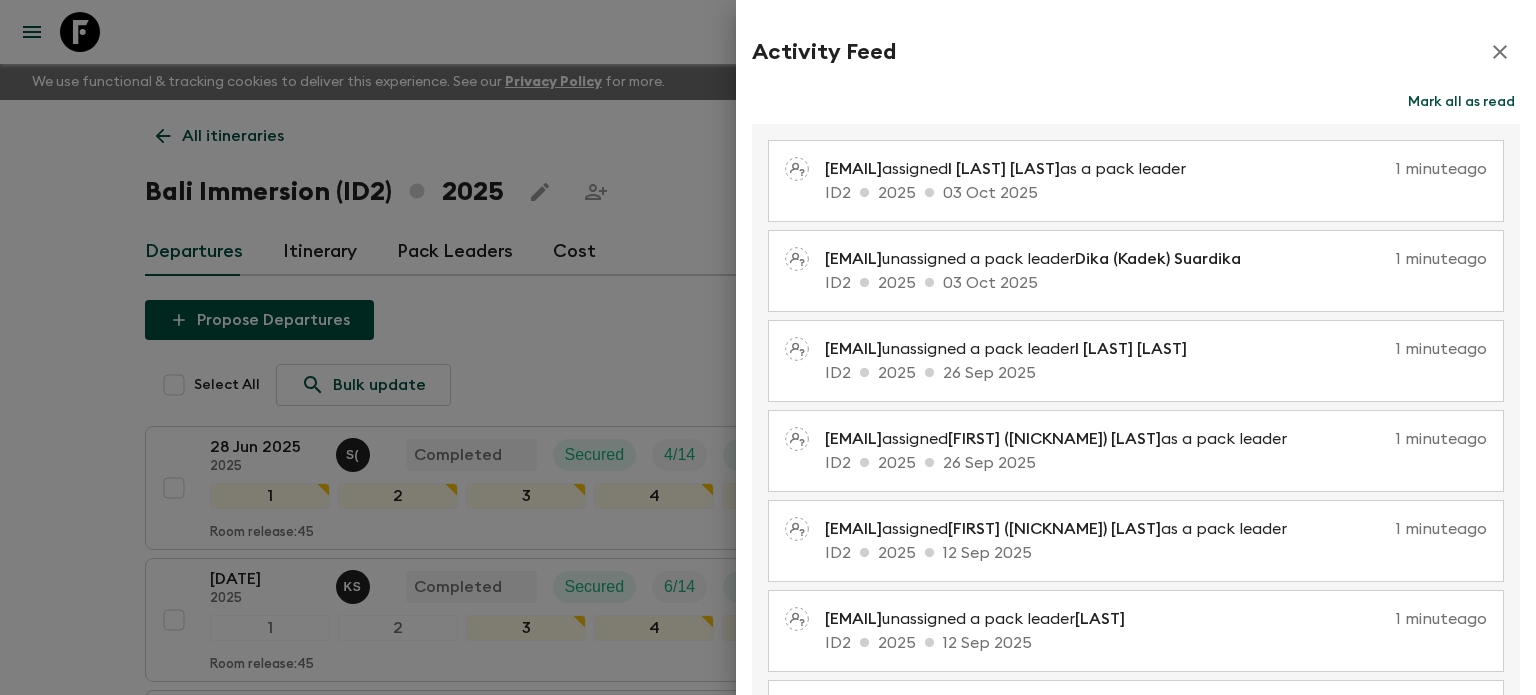 click 